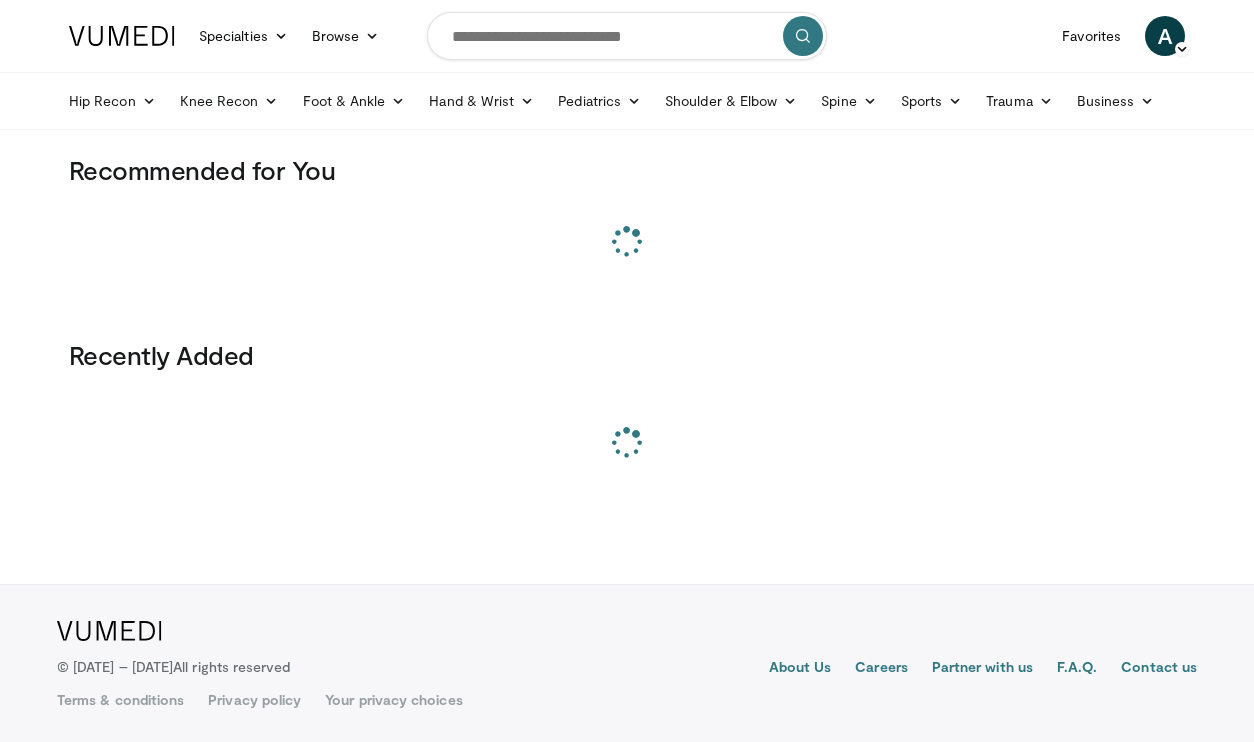 scroll, scrollTop: 0, scrollLeft: 0, axis: both 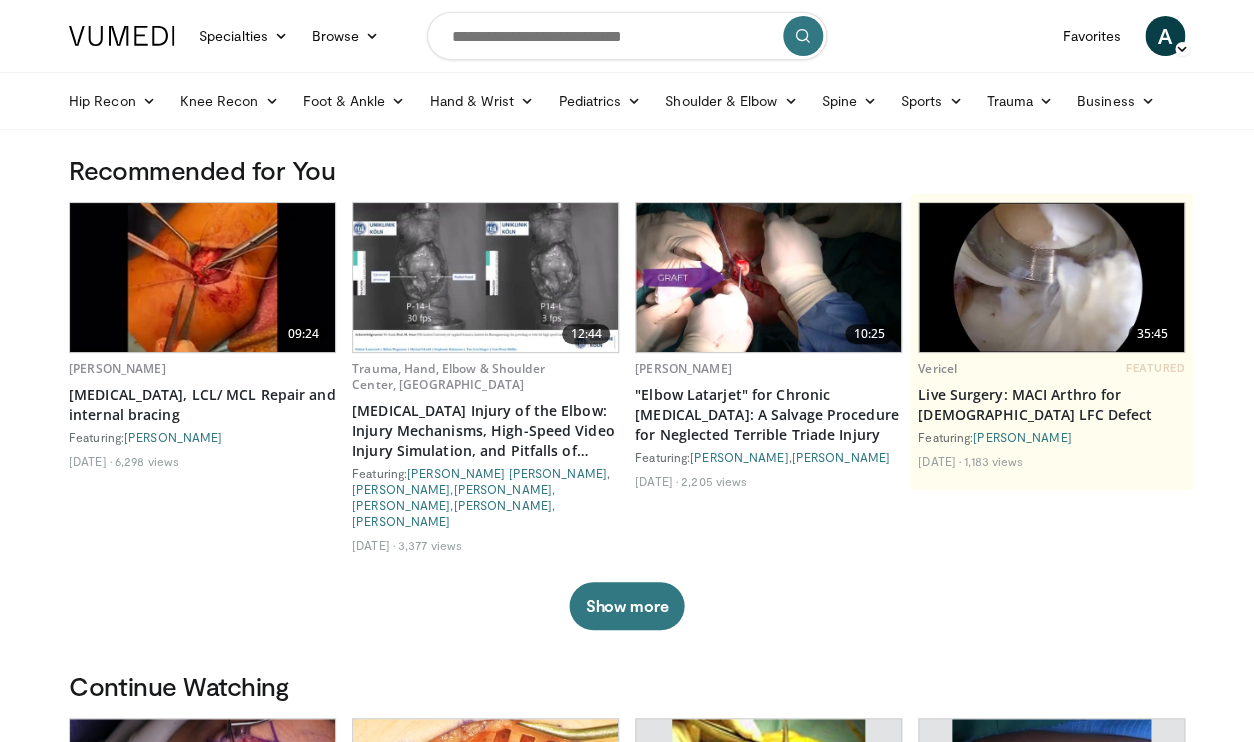 click at bounding box center (627, 36) 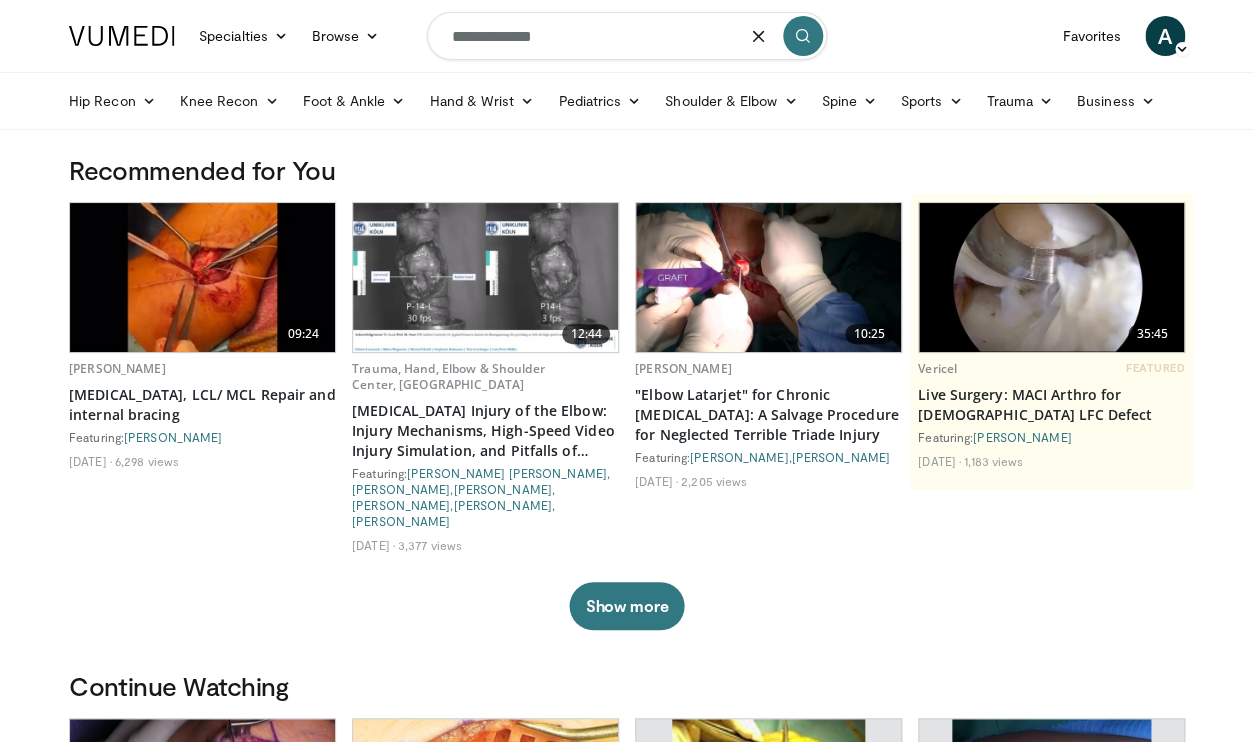 type on "**********" 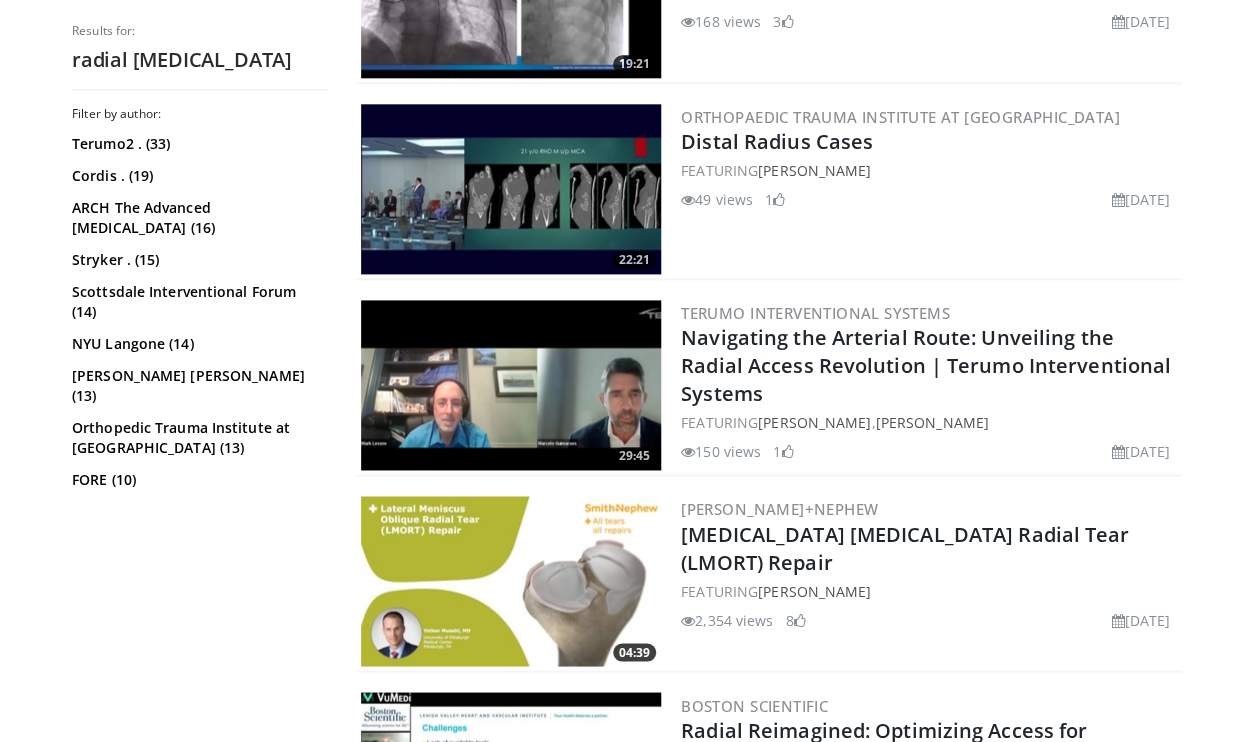 scroll, scrollTop: 735, scrollLeft: 0, axis: vertical 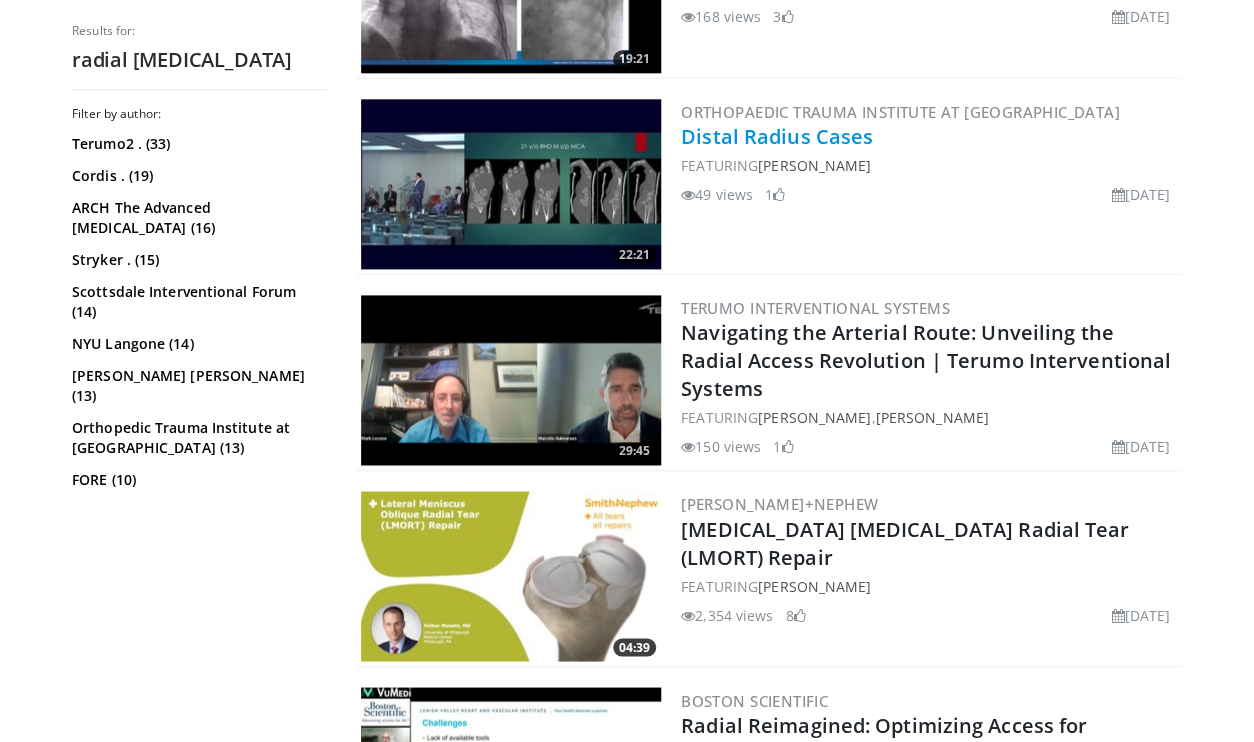 click on "Distal Radius Cases" at bounding box center (777, 136) 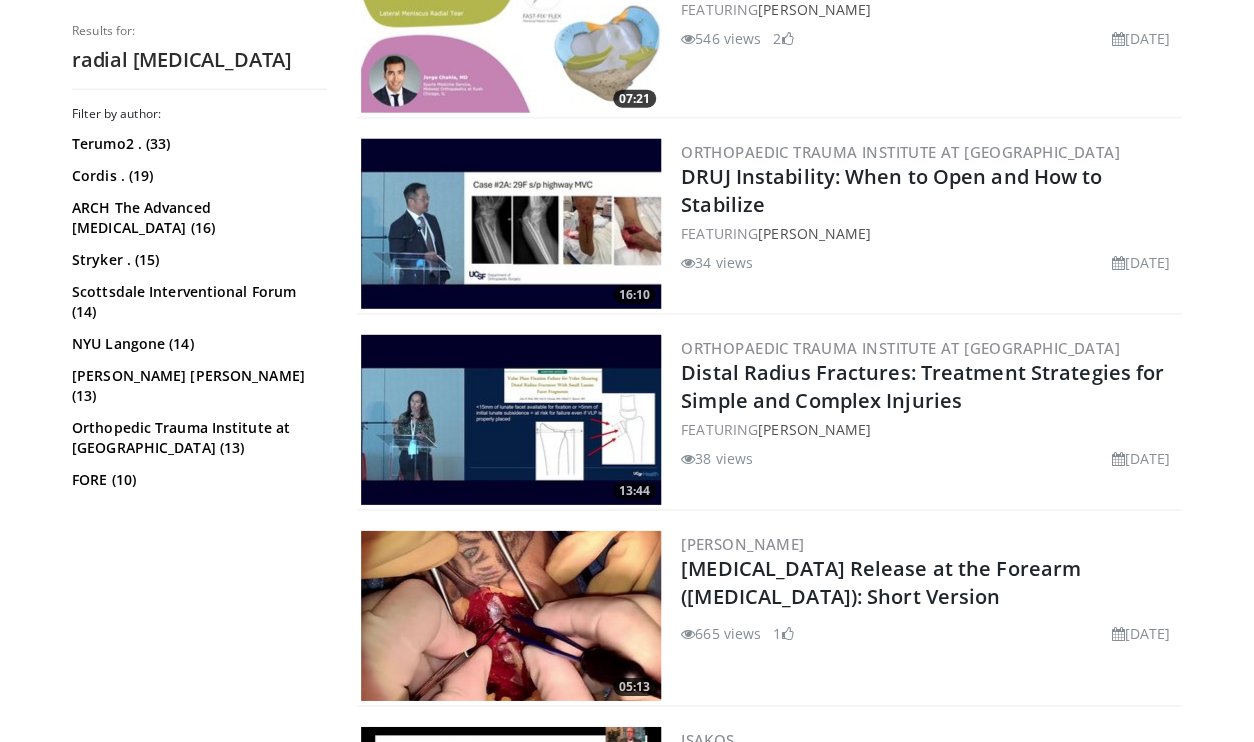 scroll, scrollTop: 1726, scrollLeft: 0, axis: vertical 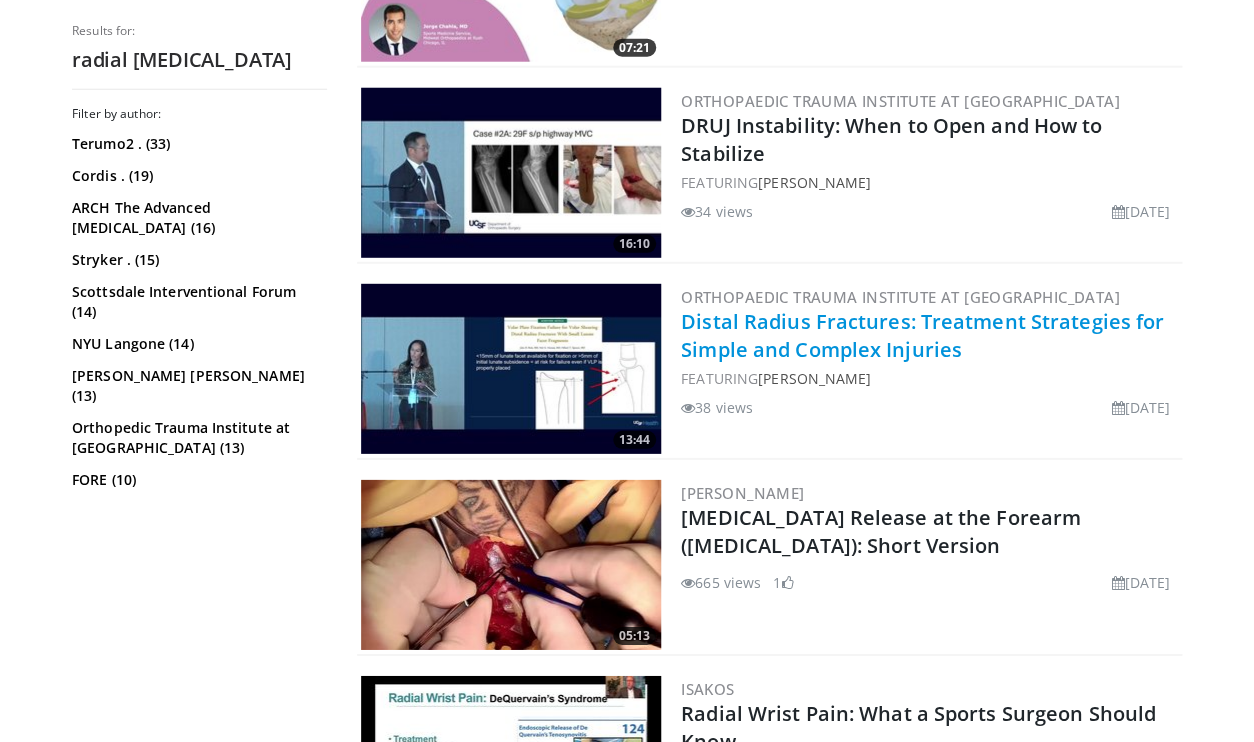 click on "Distal Radius Fractures: Treatment Strategies for Simple and Complex Injuries" at bounding box center [922, 335] 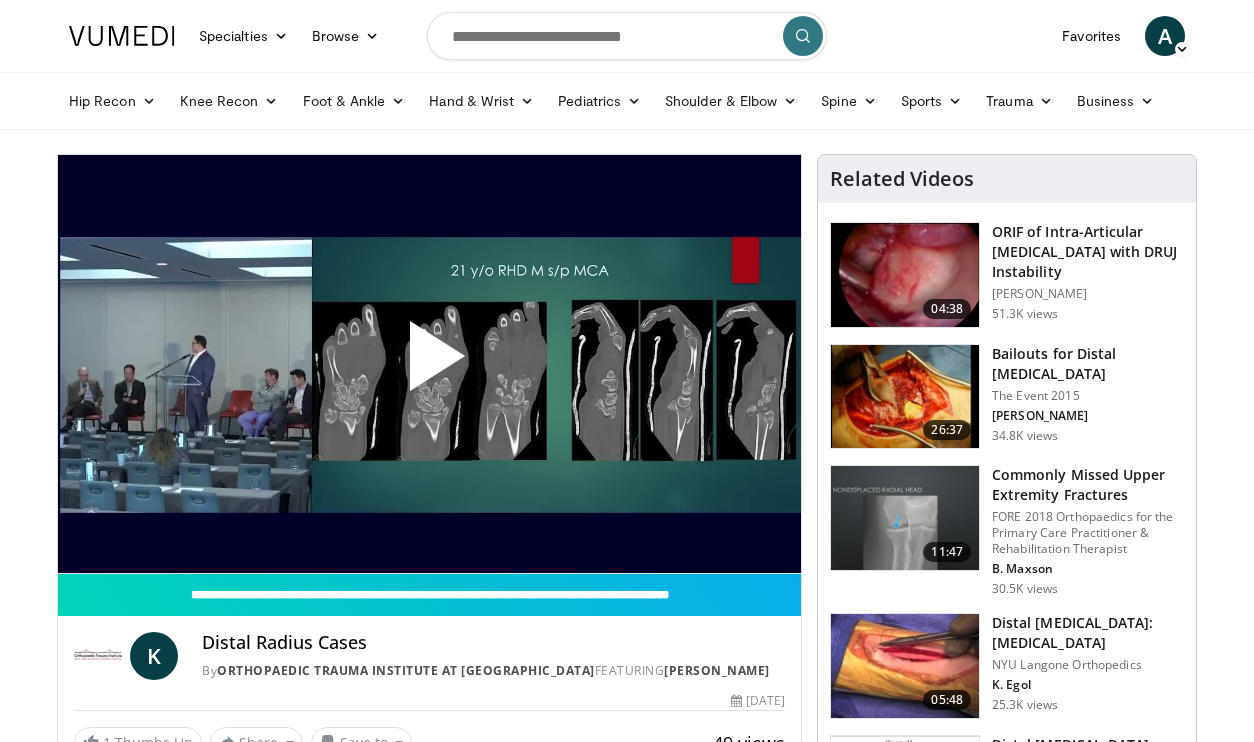 scroll, scrollTop: 0, scrollLeft: 0, axis: both 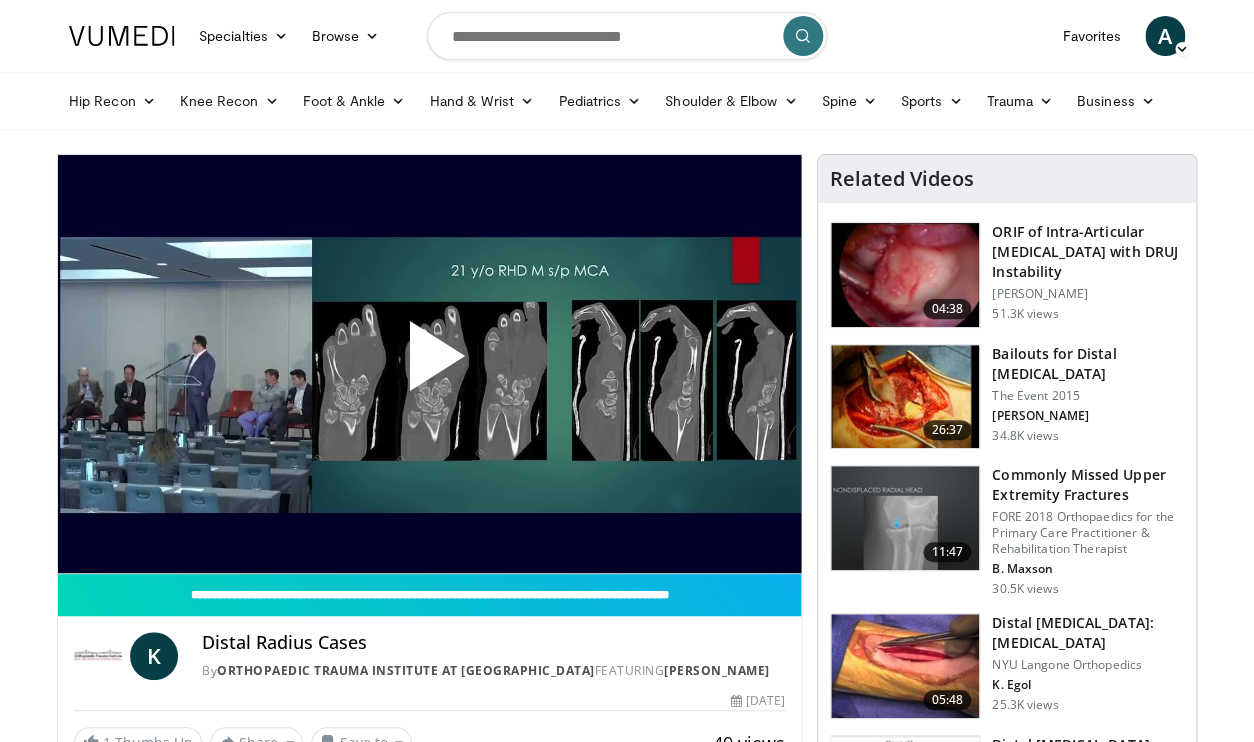 click at bounding box center [430, 364] 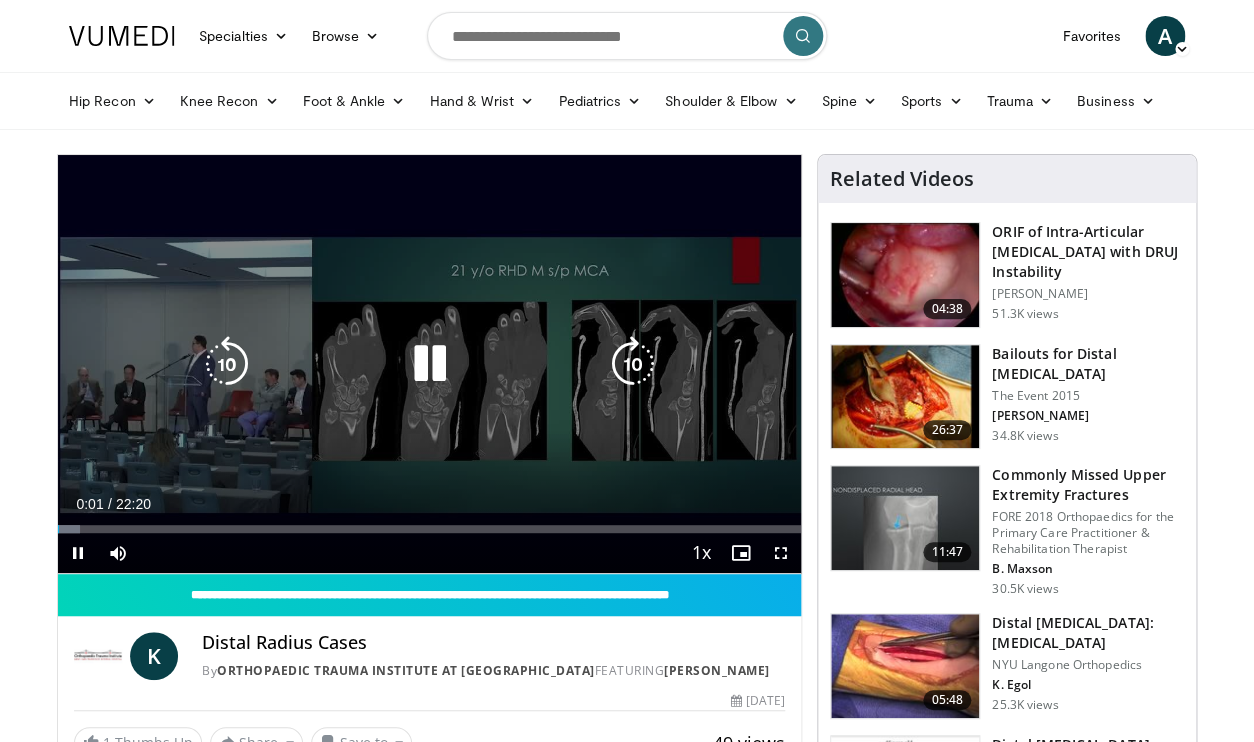 scroll, scrollTop: 0, scrollLeft: 0, axis: both 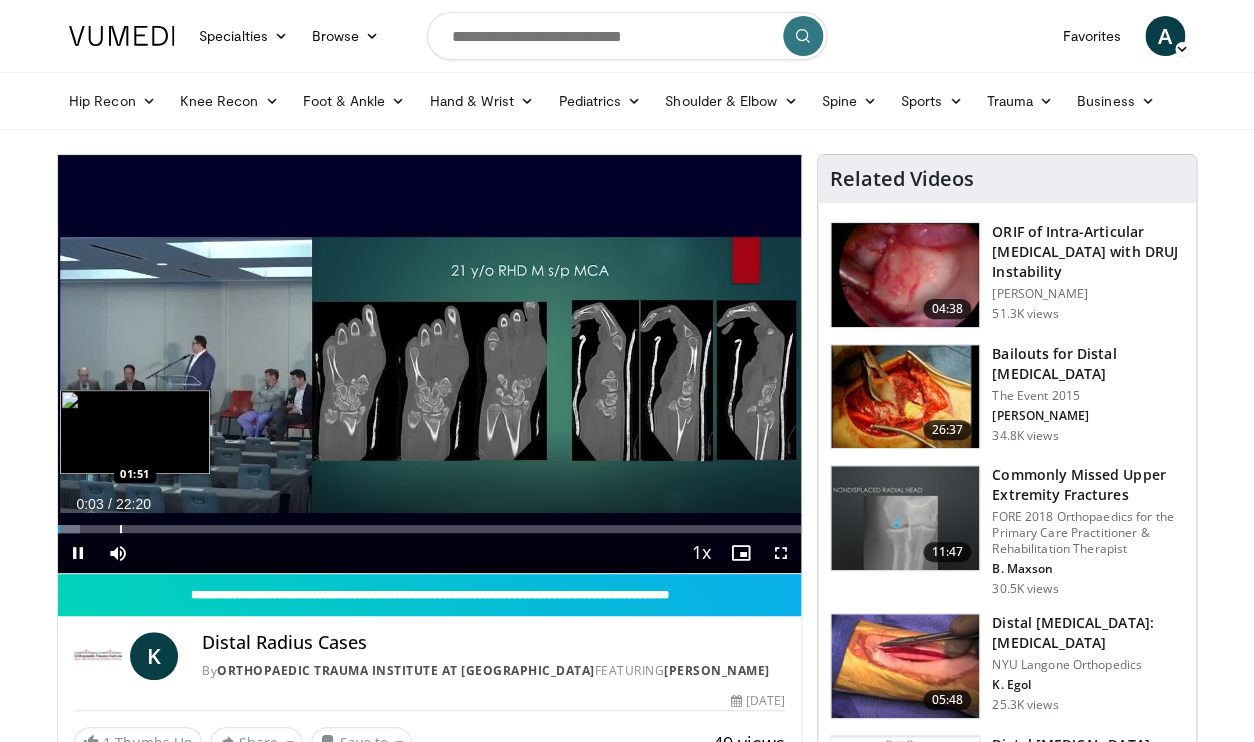 click at bounding box center (121, 529) 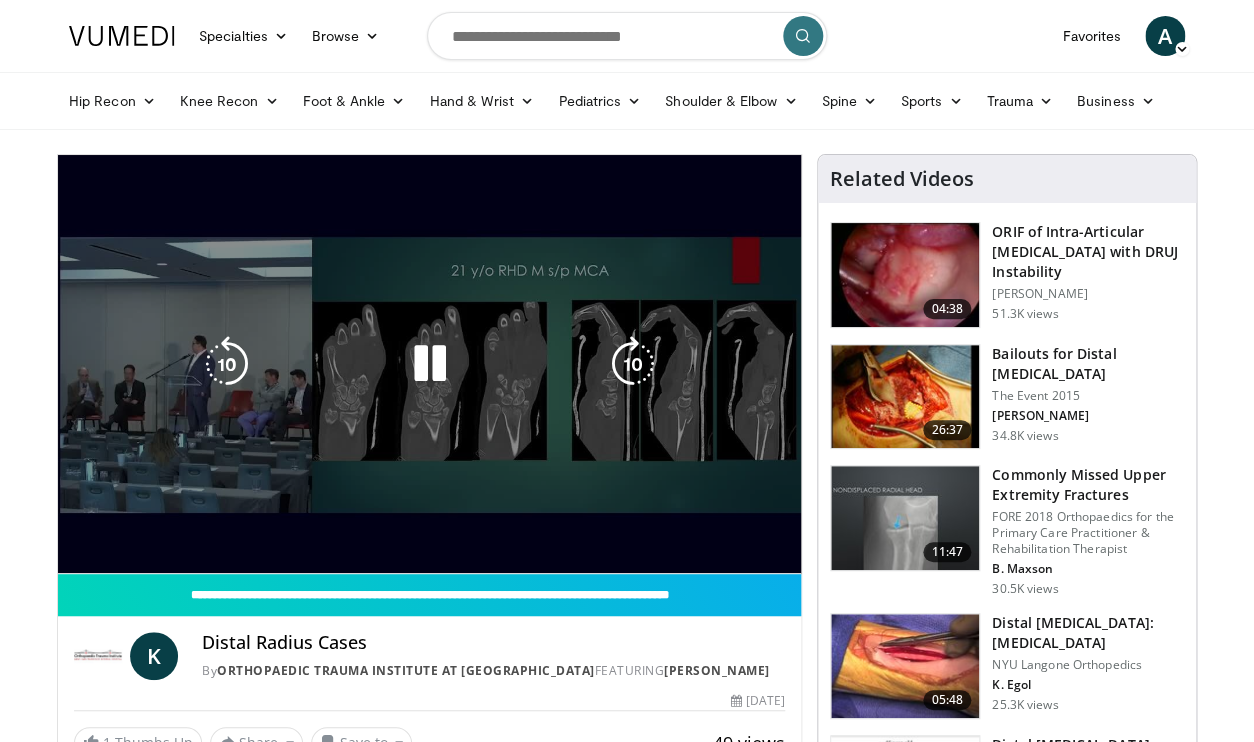 click on "**********" at bounding box center (429, 364) 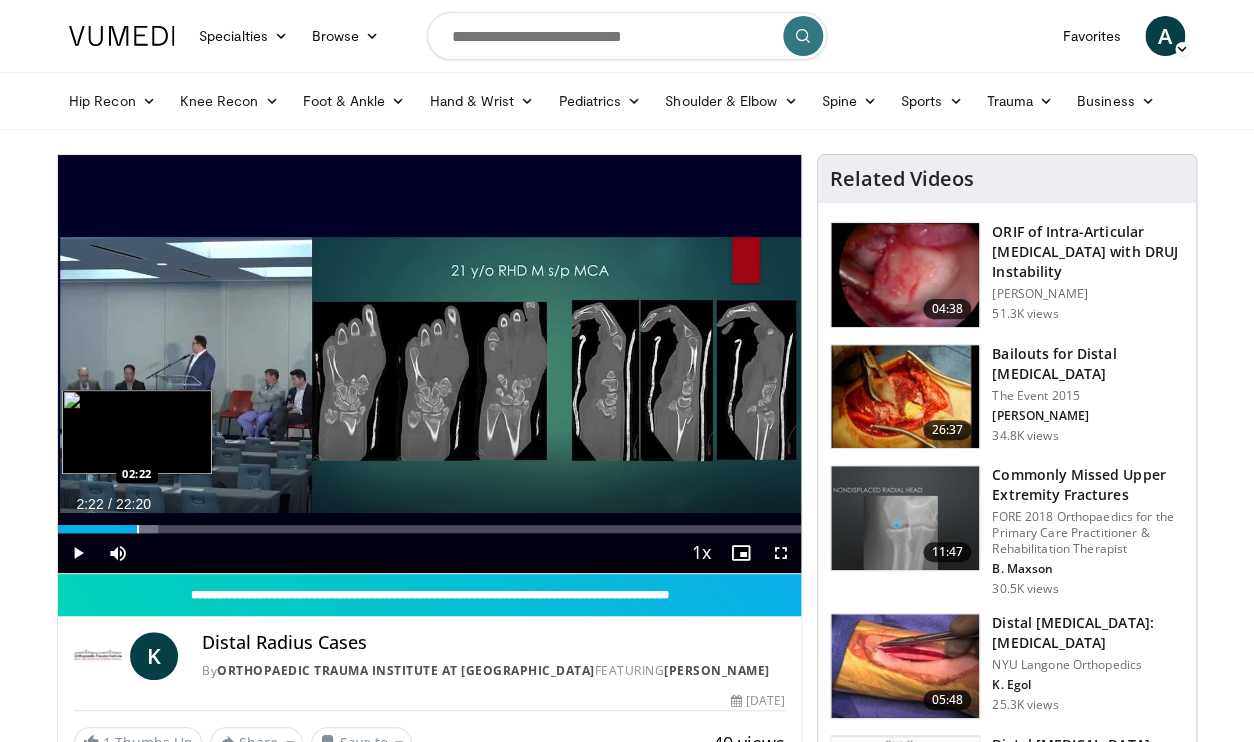 click at bounding box center [138, 529] 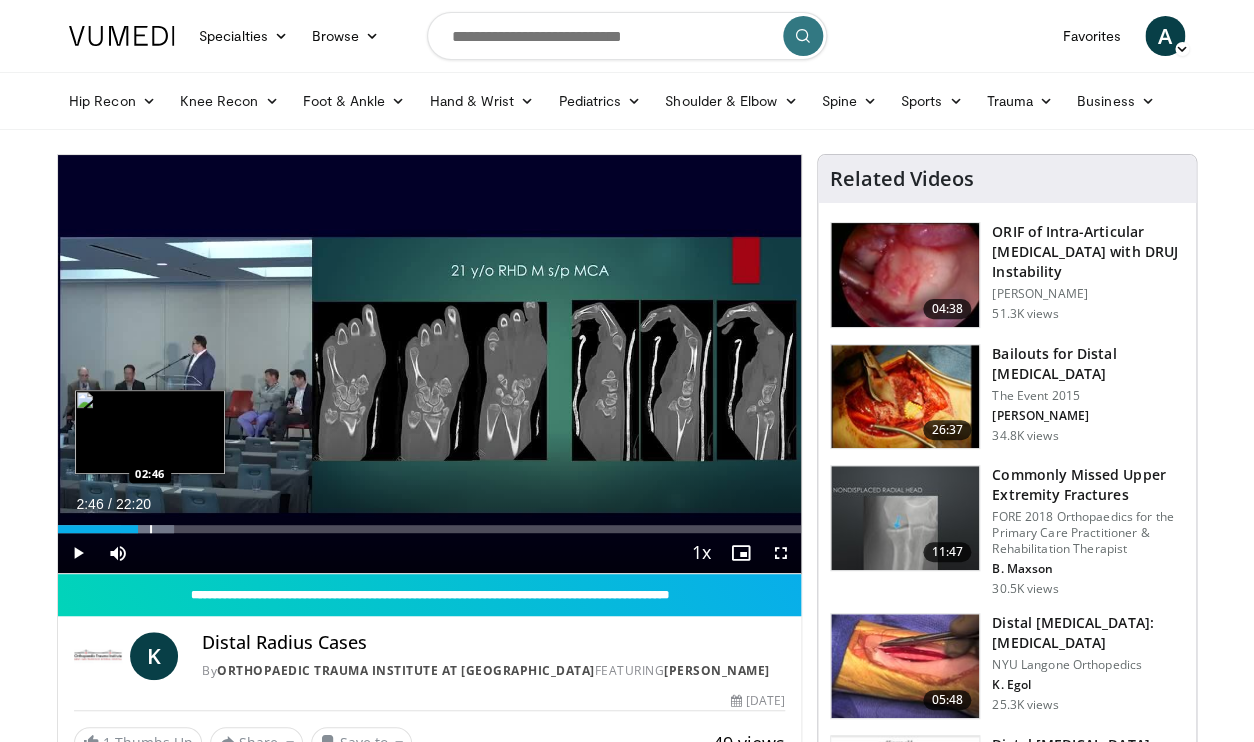 click on "Loaded :  15.63% 02:23 02:46" at bounding box center (429, 529) 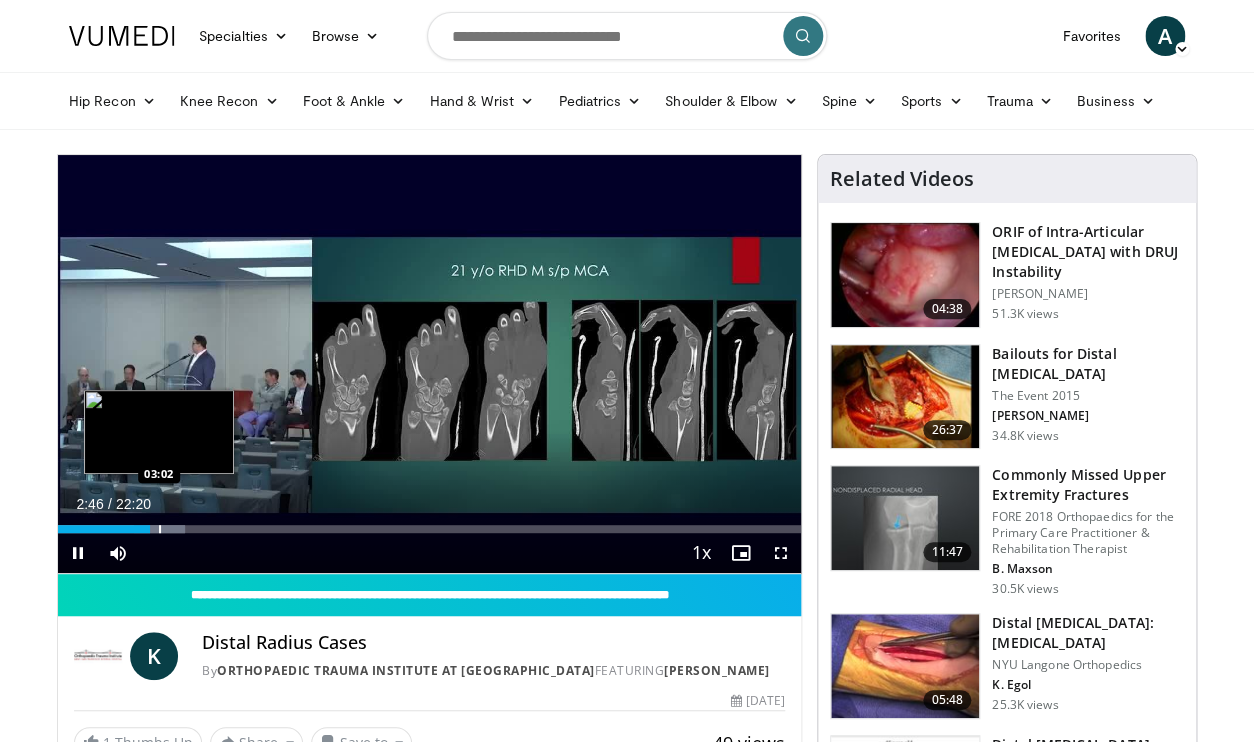click at bounding box center [160, 529] 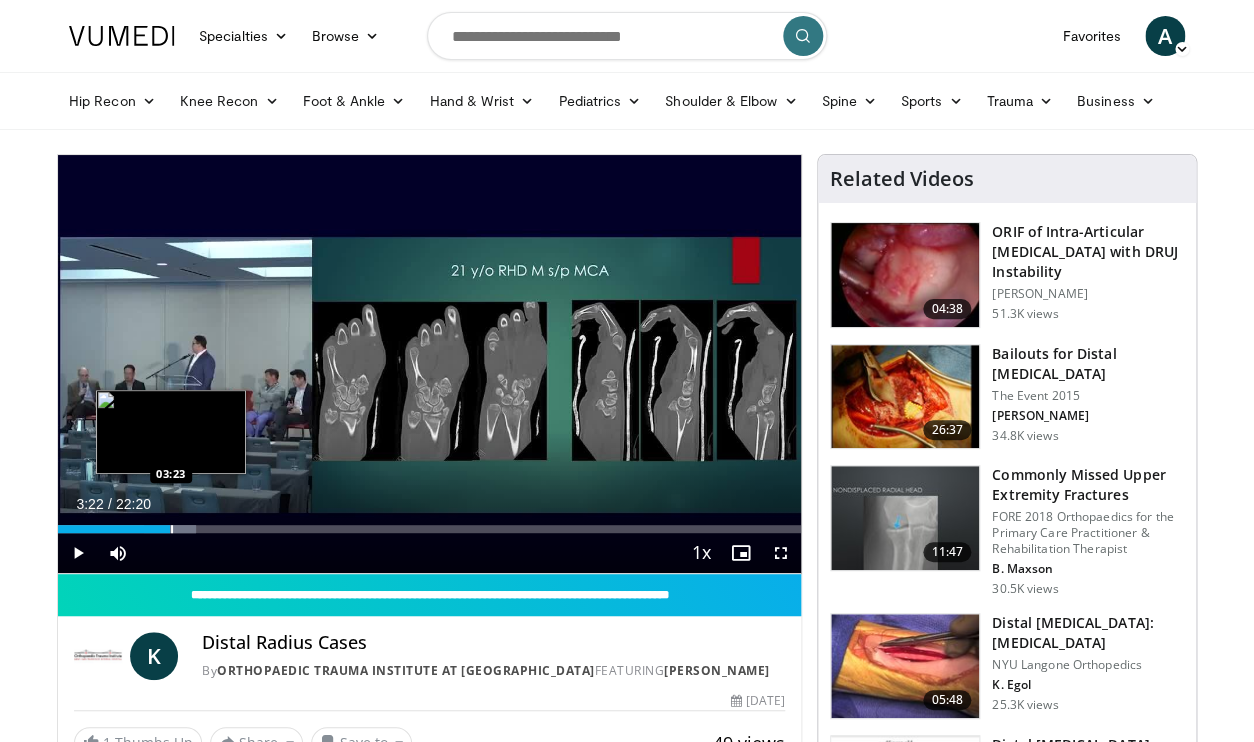 click at bounding box center (170, 529) 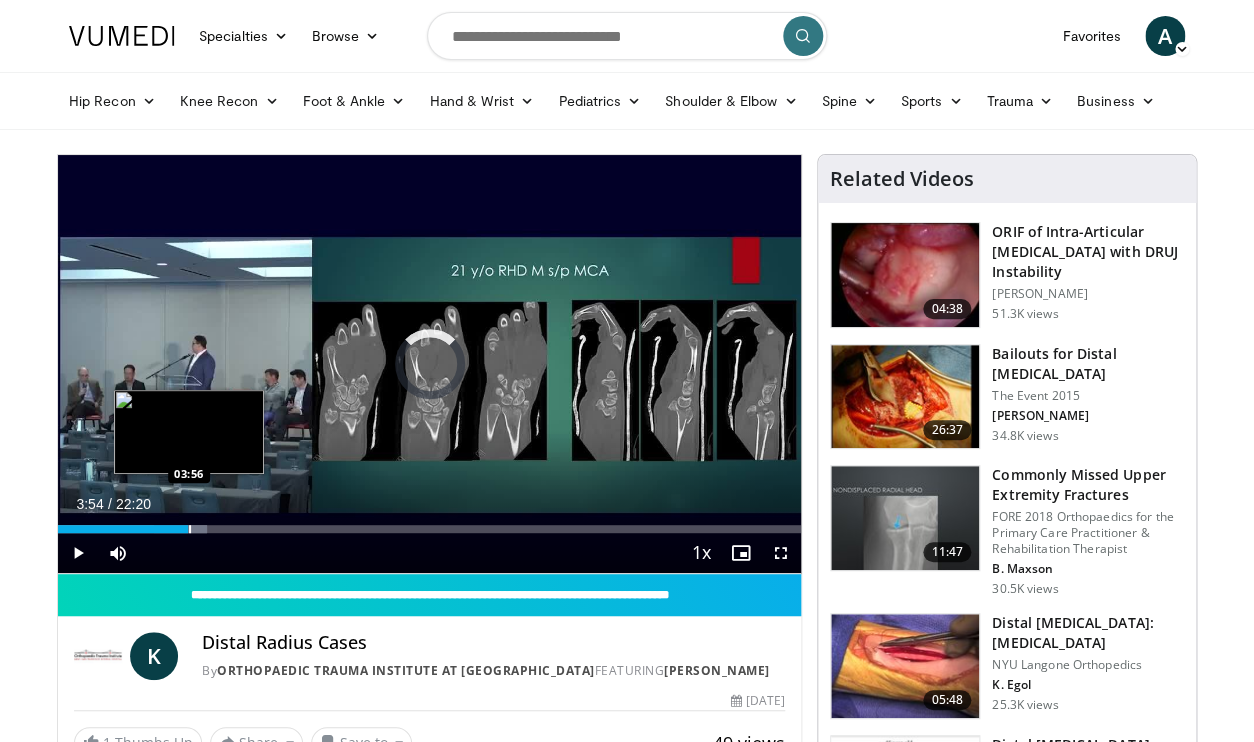 click at bounding box center [180, 529] 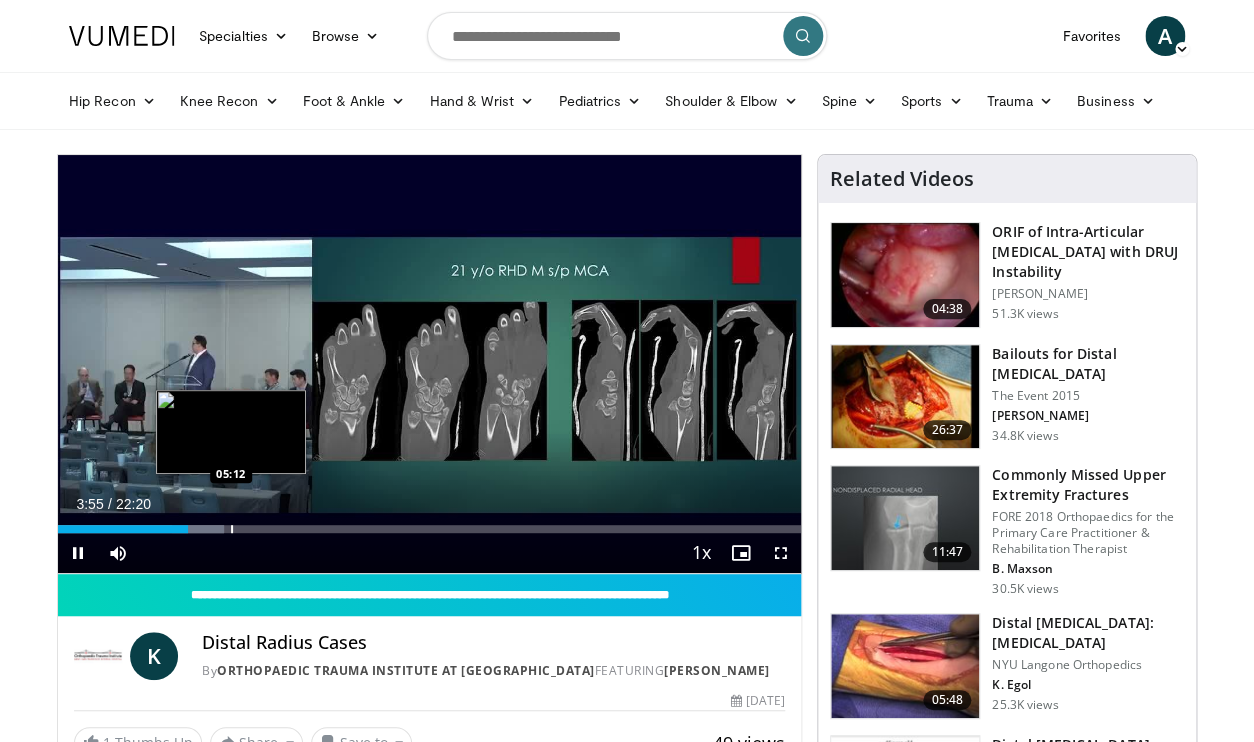 click on "Loaded :  22.34% 03:55 05:12" at bounding box center (429, 529) 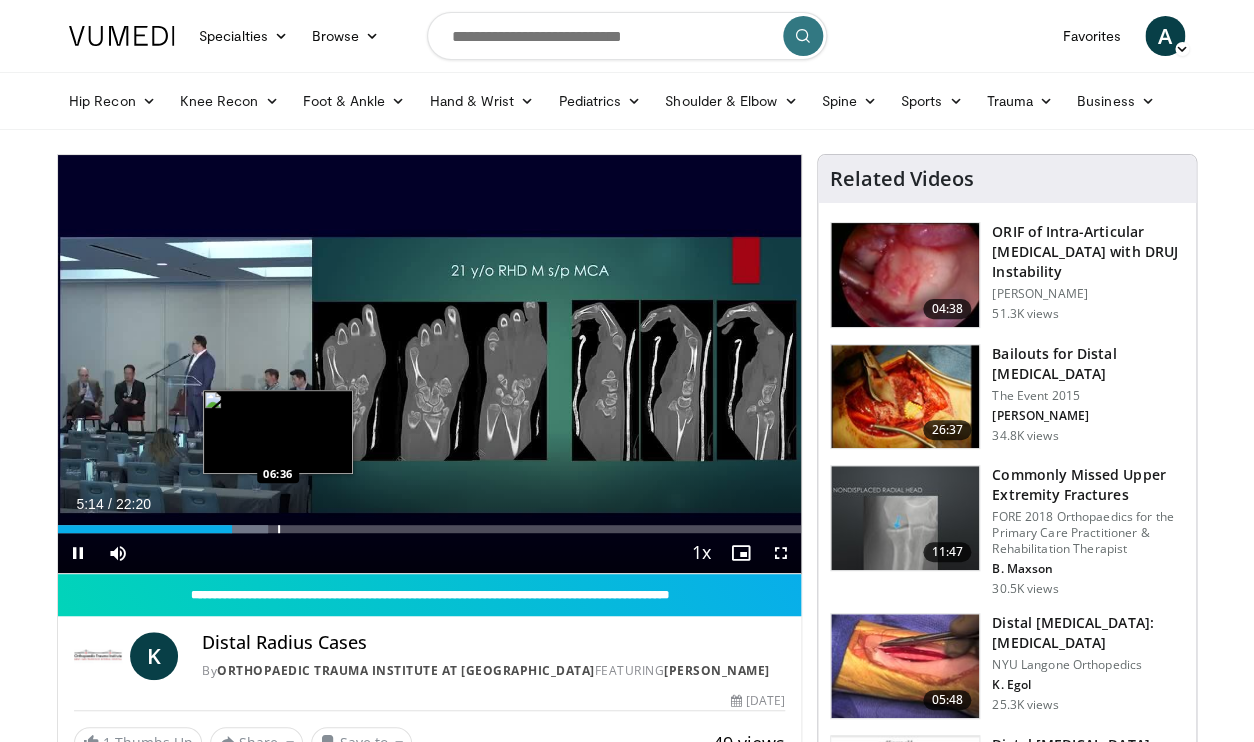 click at bounding box center [279, 529] 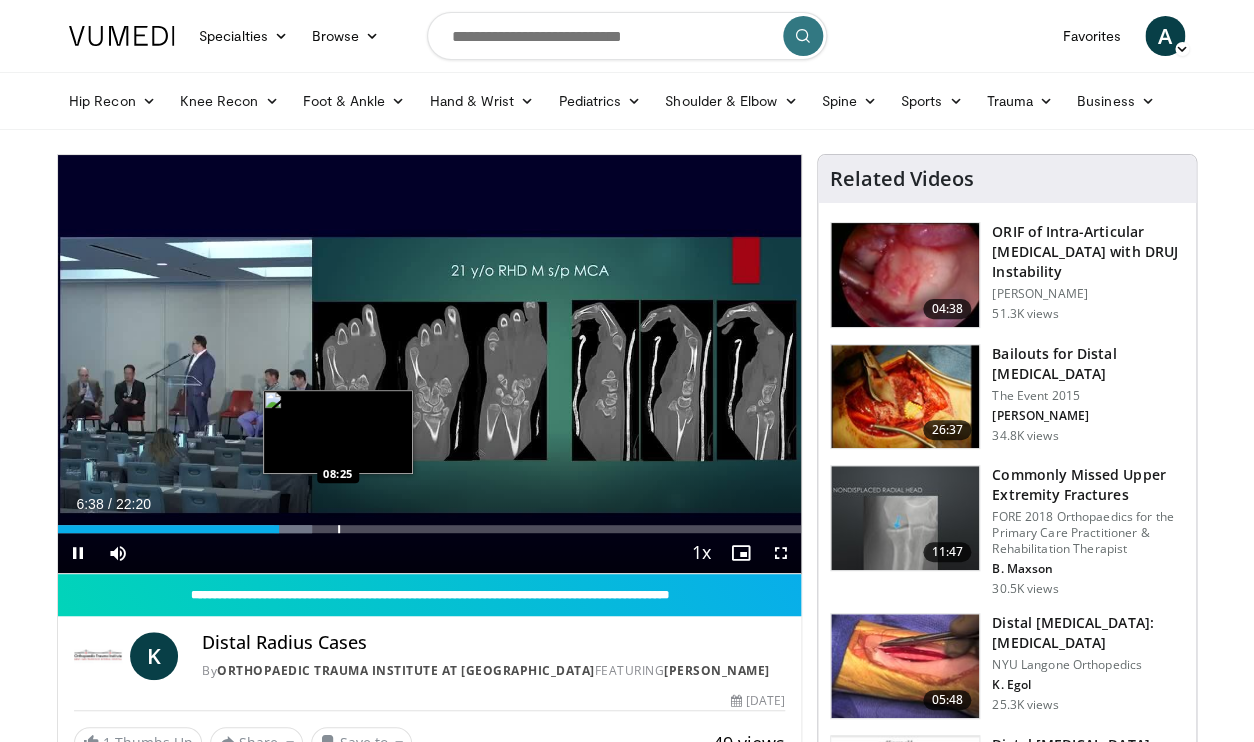click at bounding box center (339, 529) 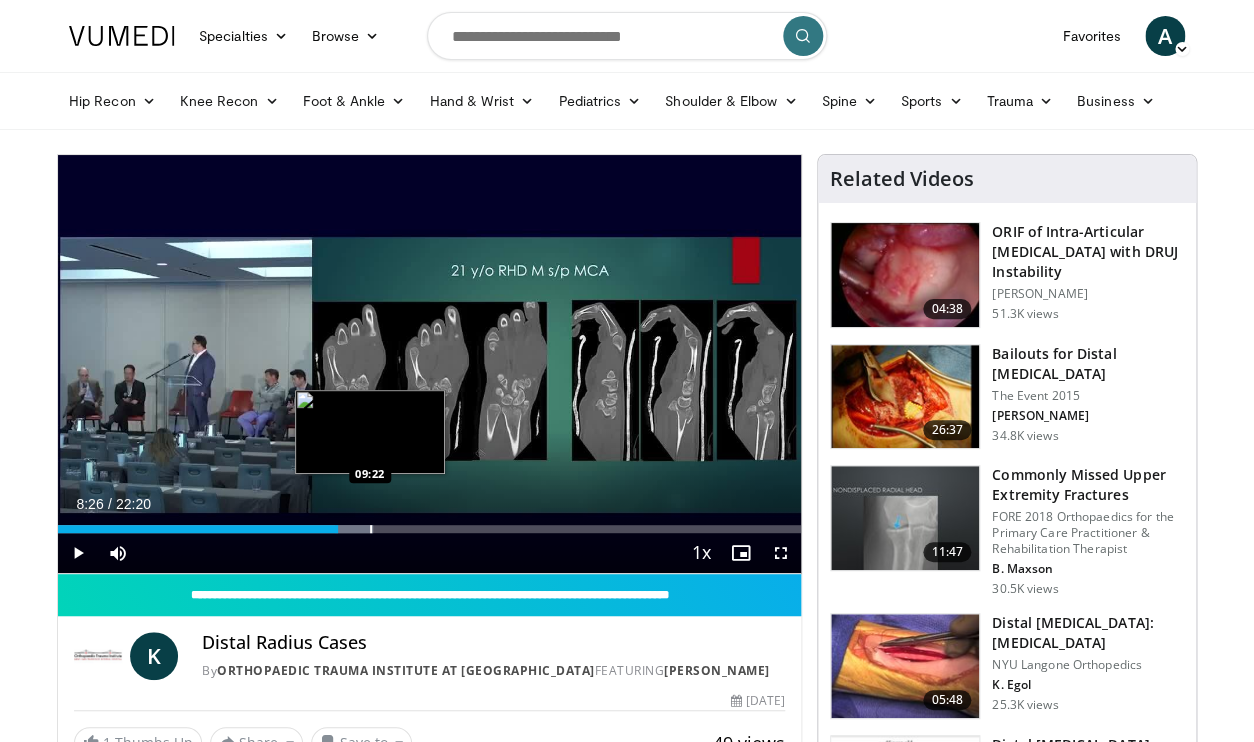 click at bounding box center [371, 529] 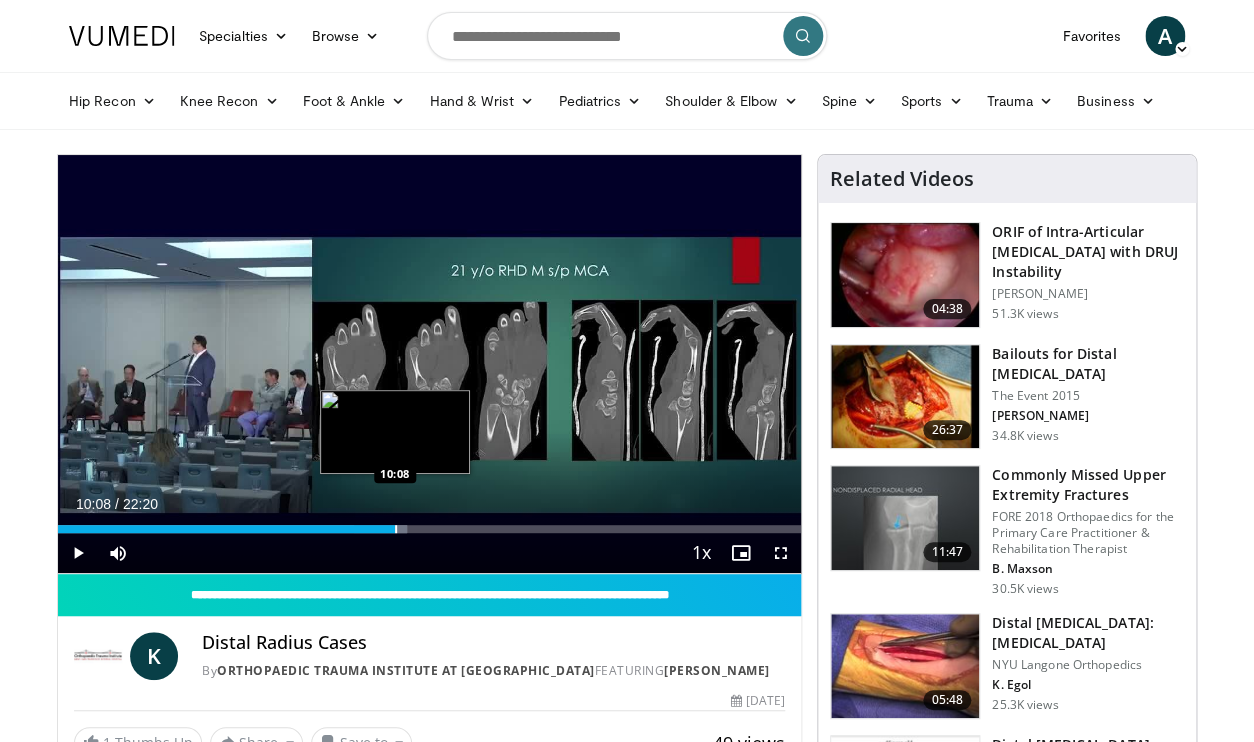 click on "Loaded :  46.91% 09:23 10:08" at bounding box center (429, 529) 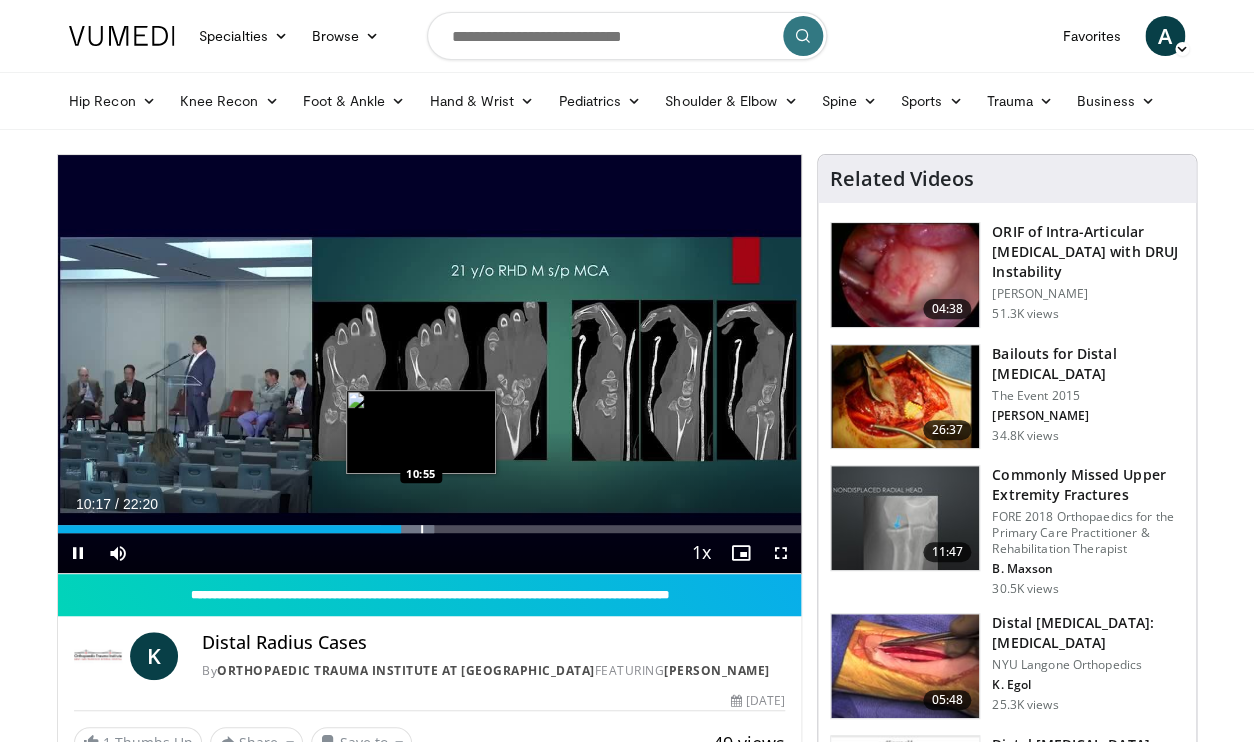 click on "Loaded :  50.64% 10:18 10:55" at bounding box center [429, 529] 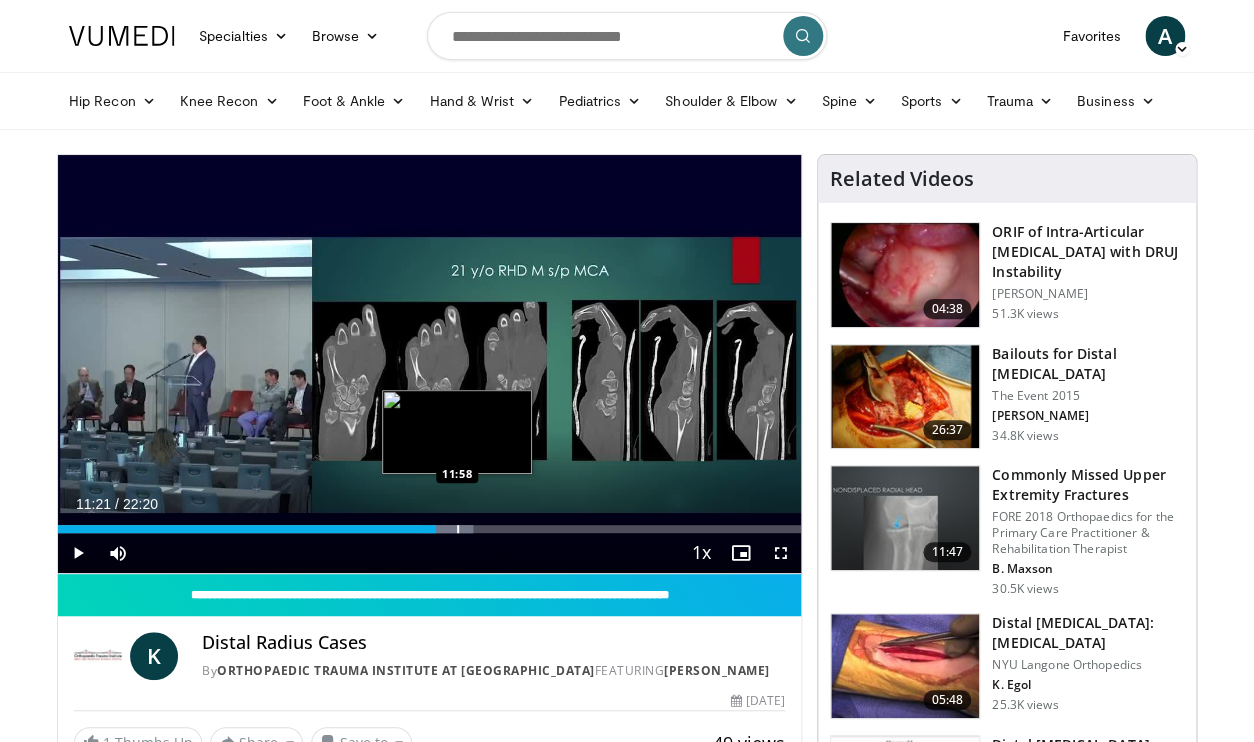 click at bounding box center [446, 529] 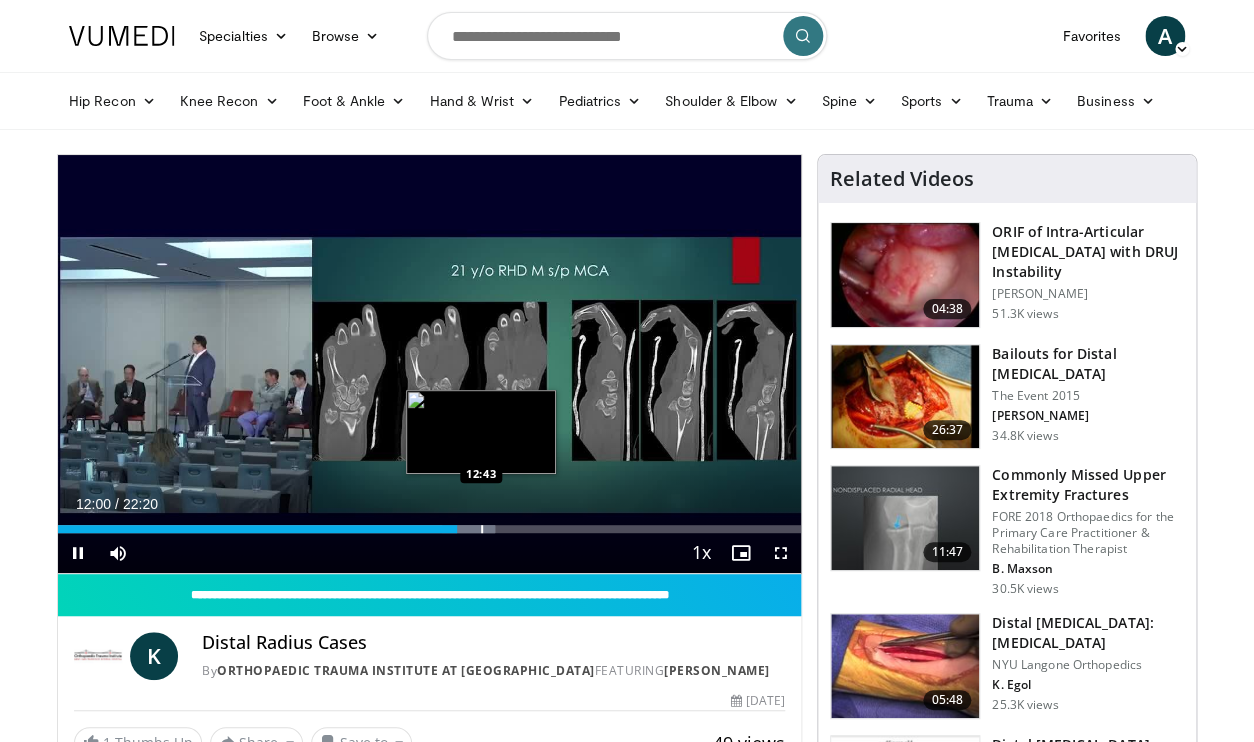 click on "Loaded :  58.83% 12:00 12:43" at bounding box center [429, 529] 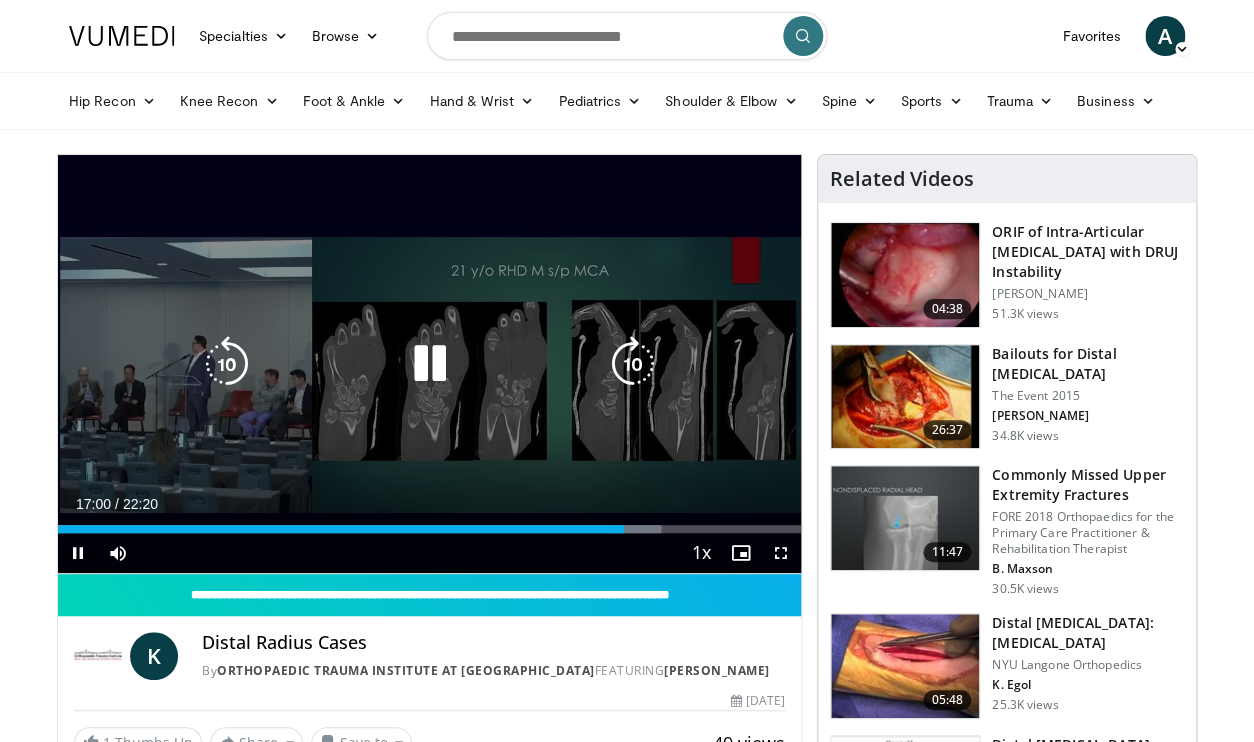 click at bounding box center (429, 364) 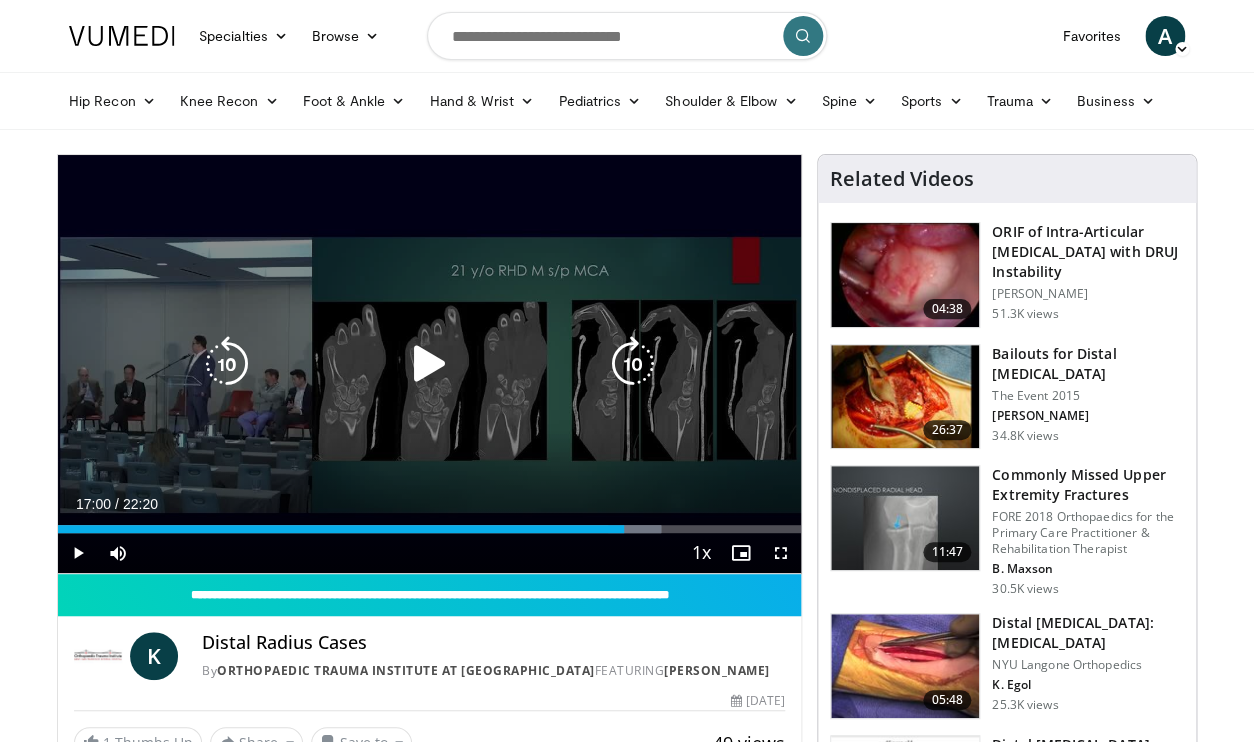 click at bounding box center (429, 364) 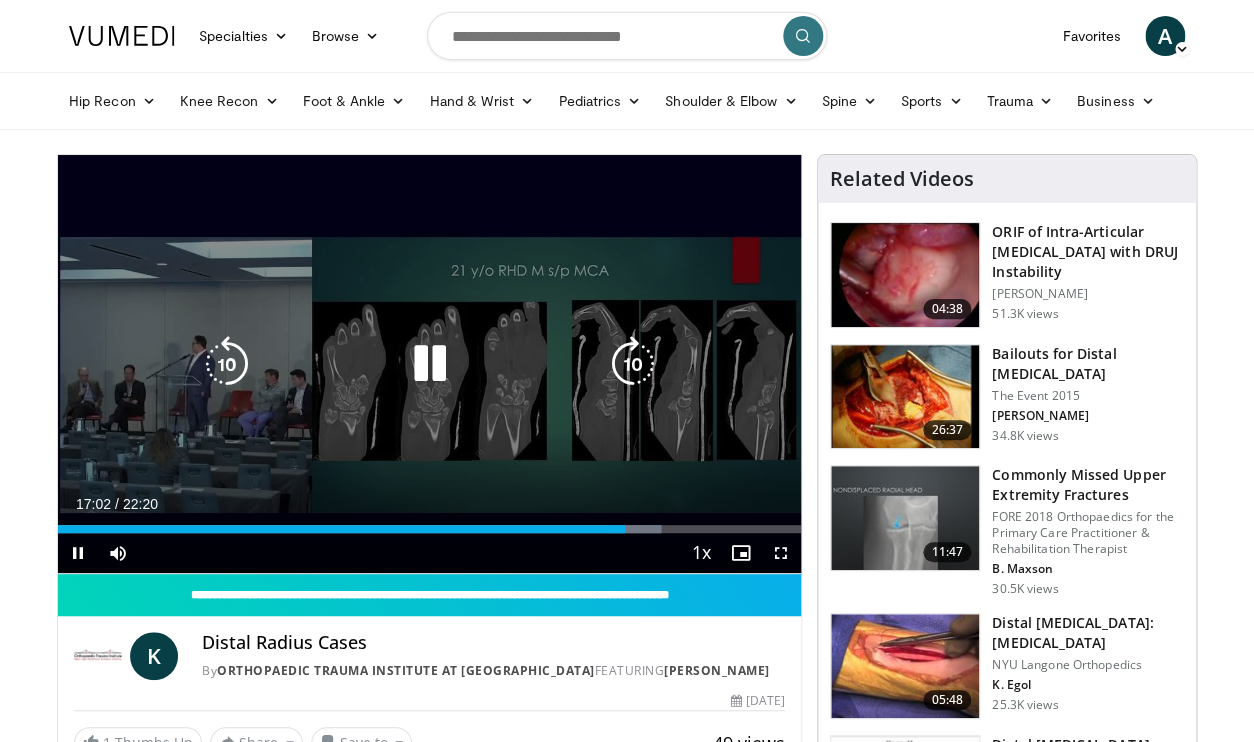 click at bounding box center (429, 364) 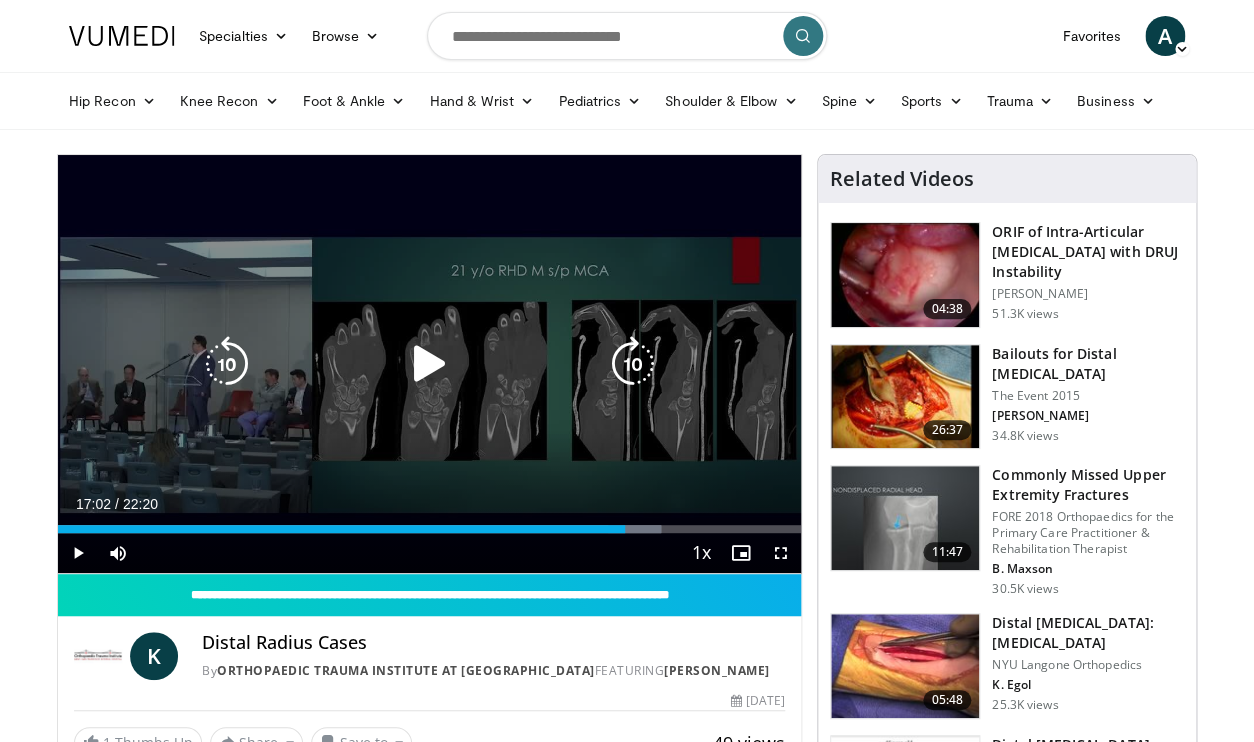 click at bounding box center (429, 364) 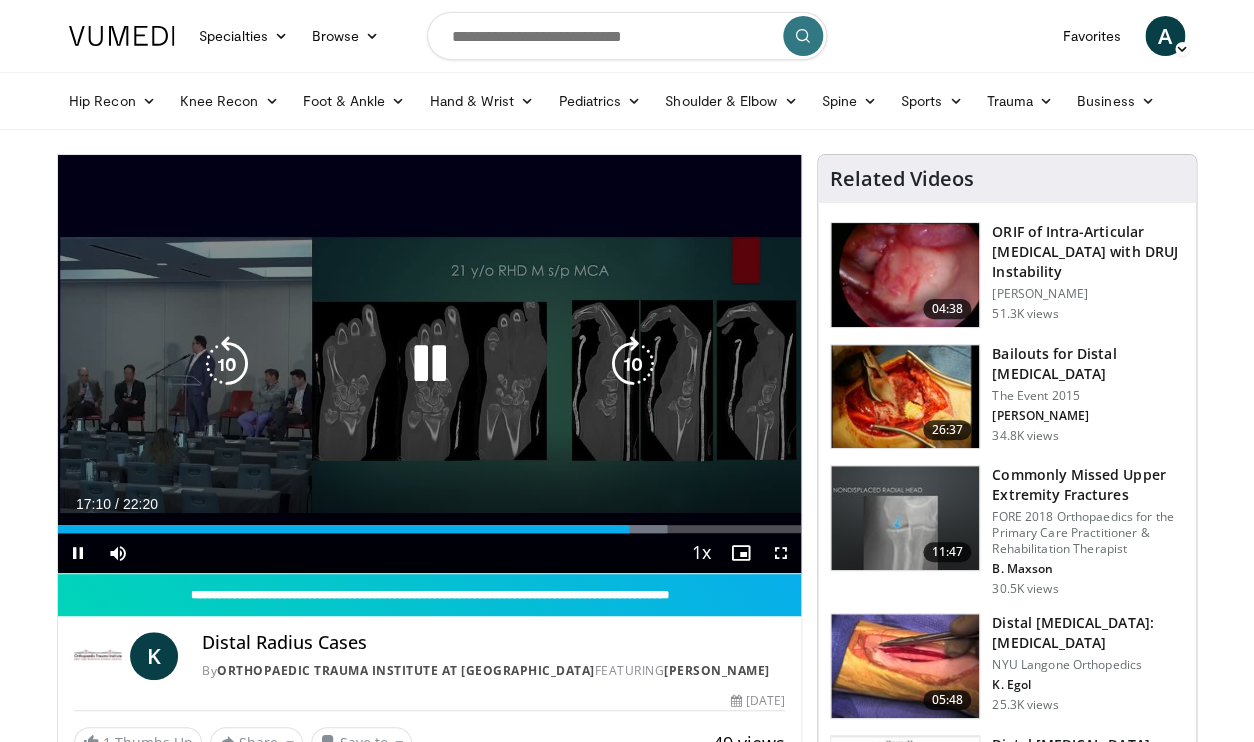 click at bounding box center [429, 364] 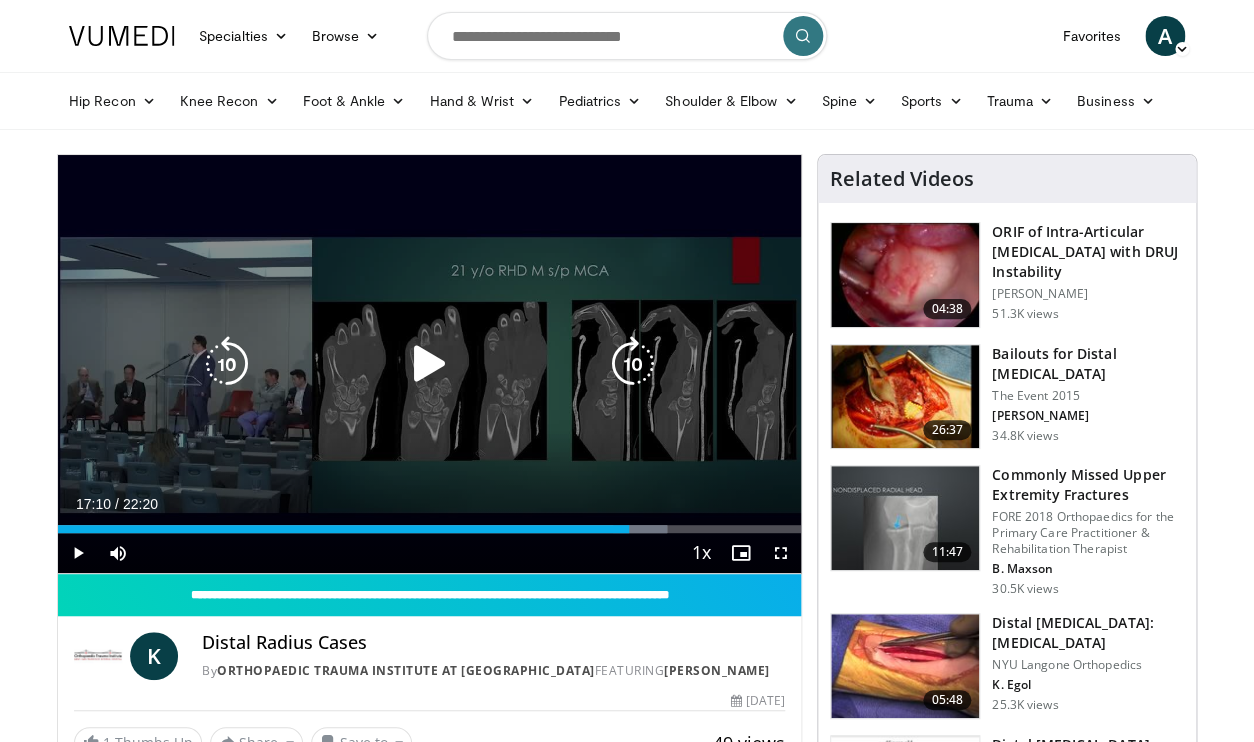 click at bounding box center [429, 364] 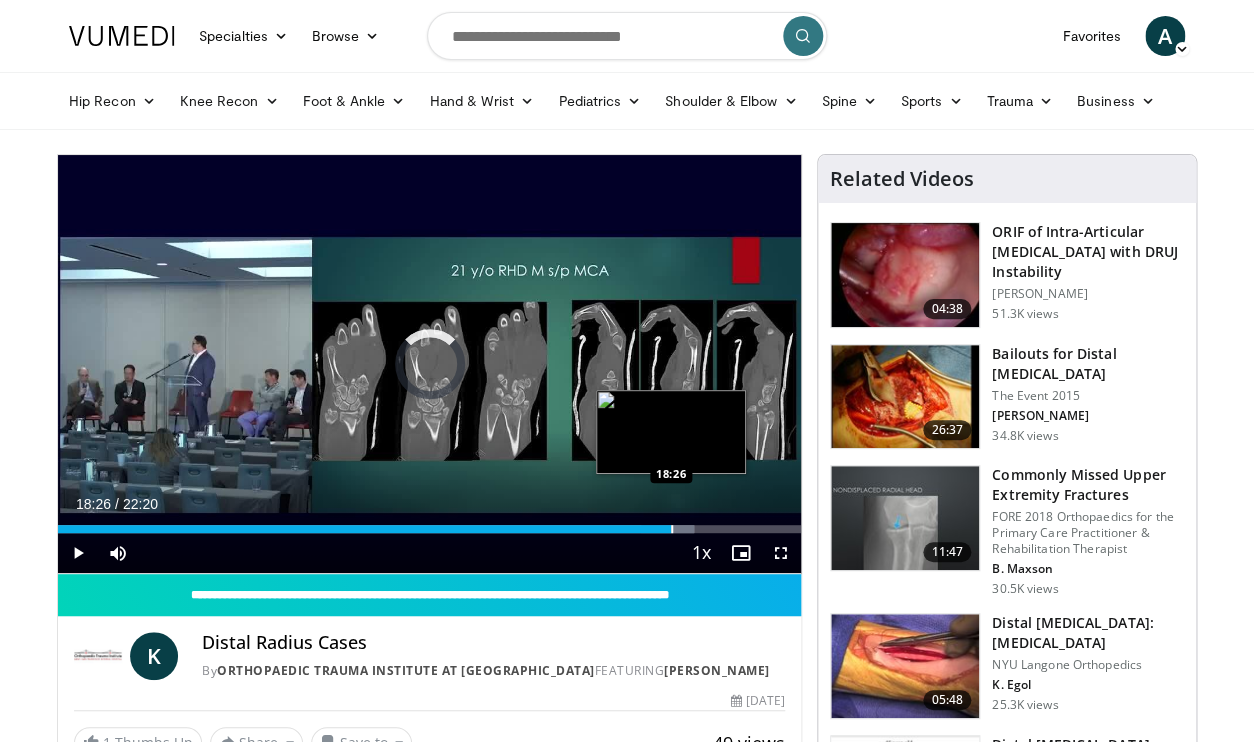 click at bounding box center [672, 529] 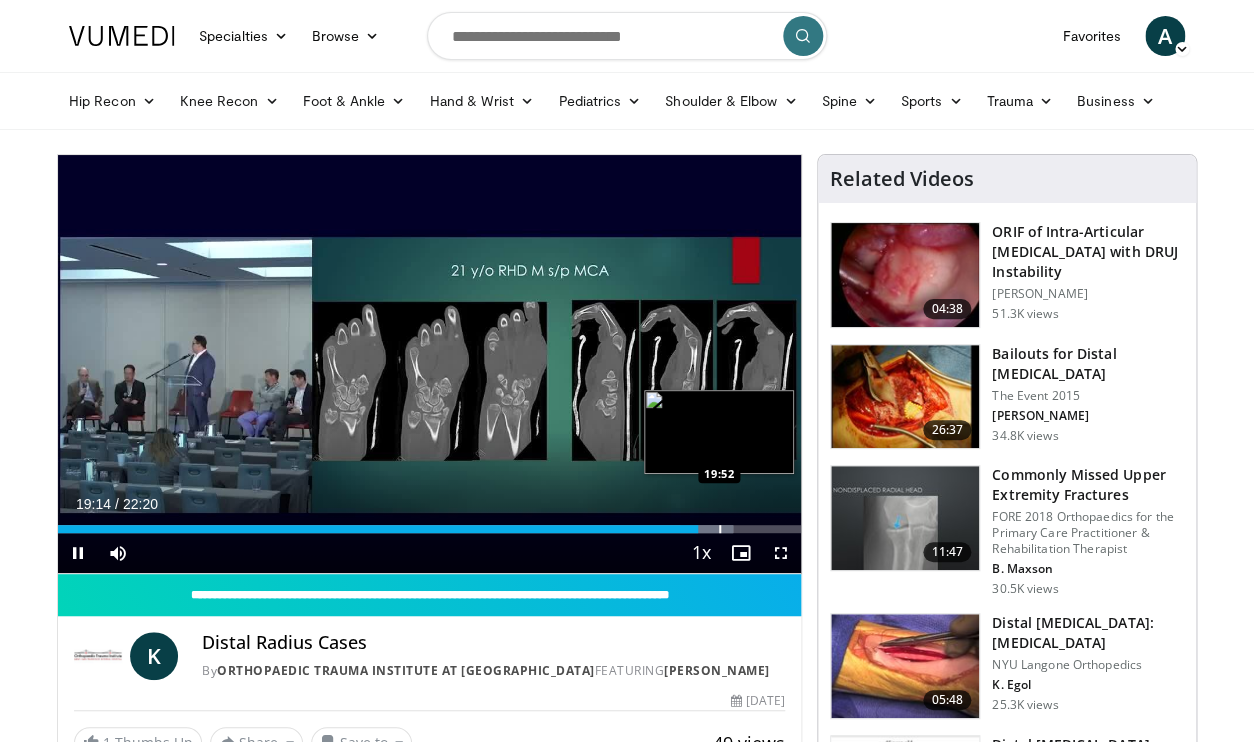 click on "10 seconds
Tap to unmute" at bounding box center (429, 364) 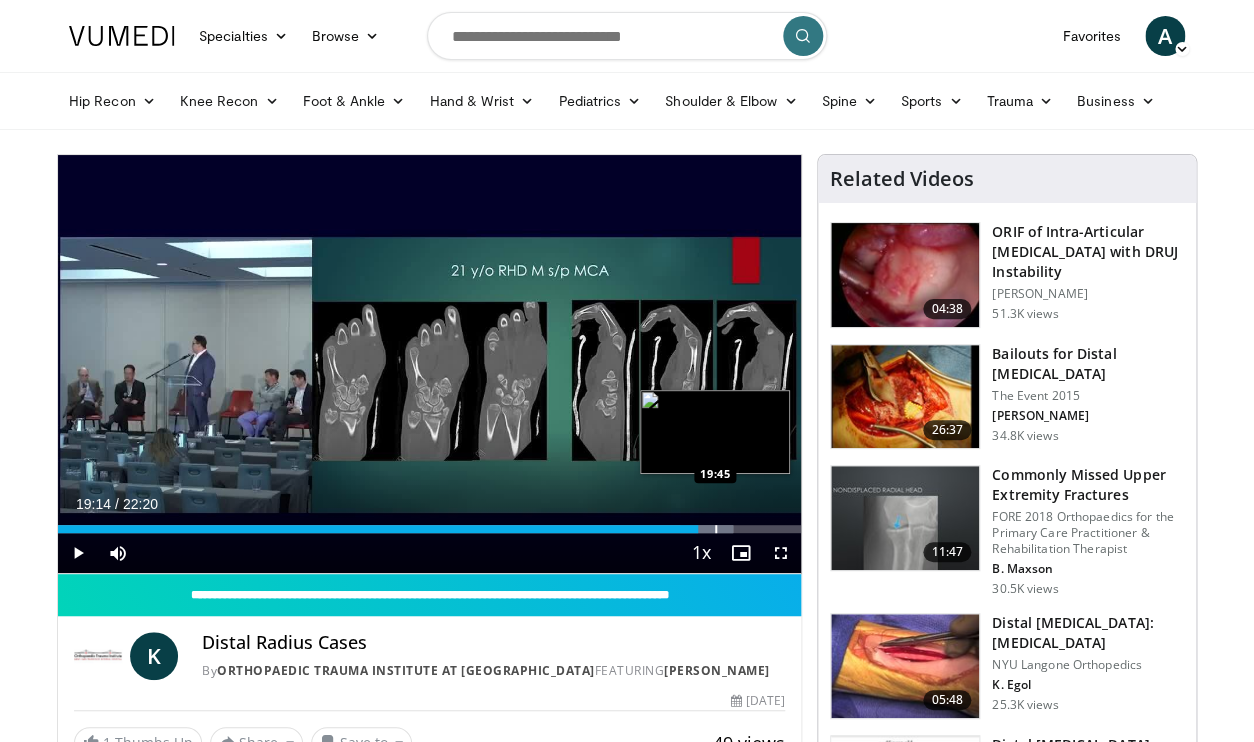 click on "Loaded :  90.85% 19:14 19:45" at bounding box center [429, 523] 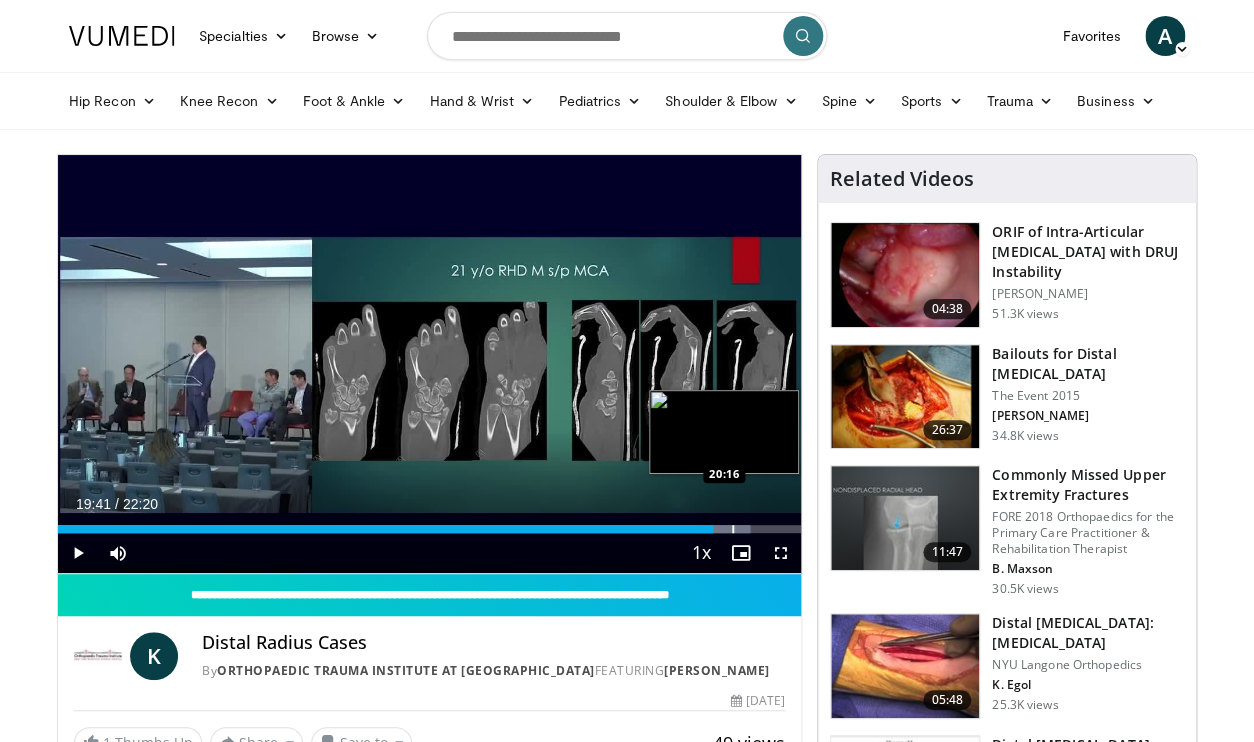click at bounding box center (733, 529) 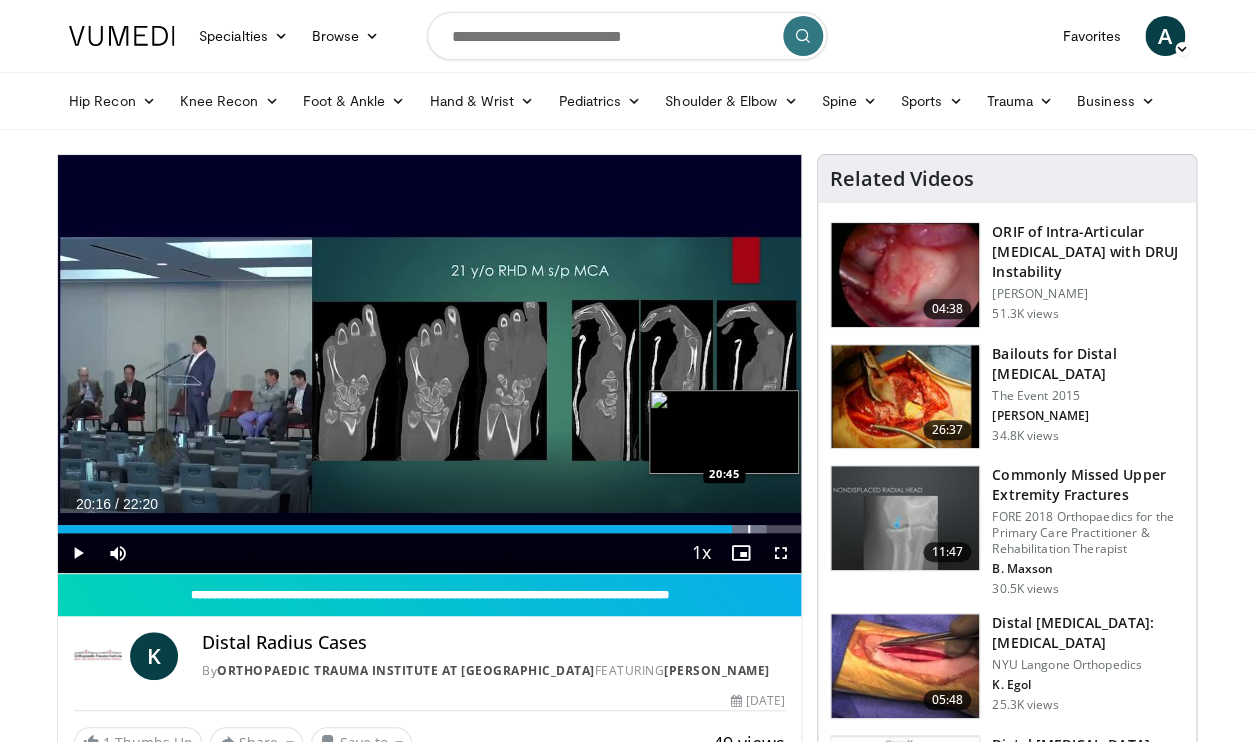 click on "Loaded :  95.32% 20:16 20:45" at bounding box center [429, 523] 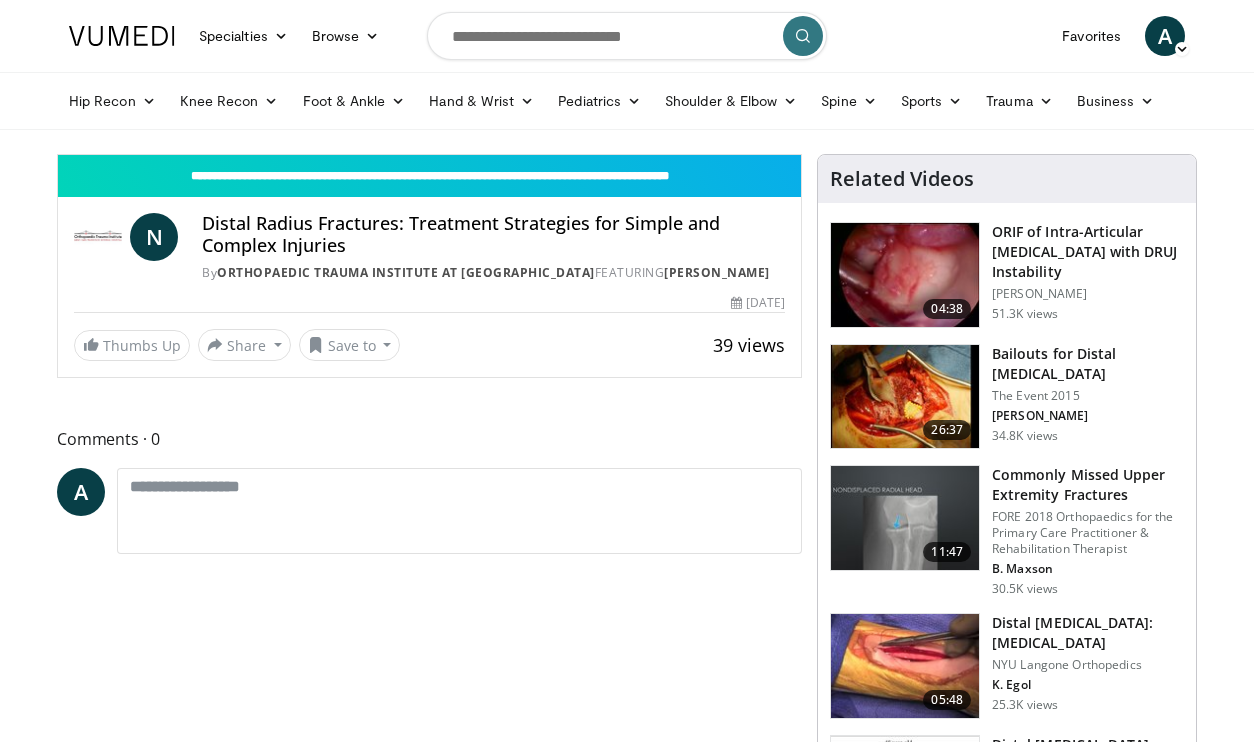 scroll, scrollTop: 0, scrollLeft: 0, axis: both 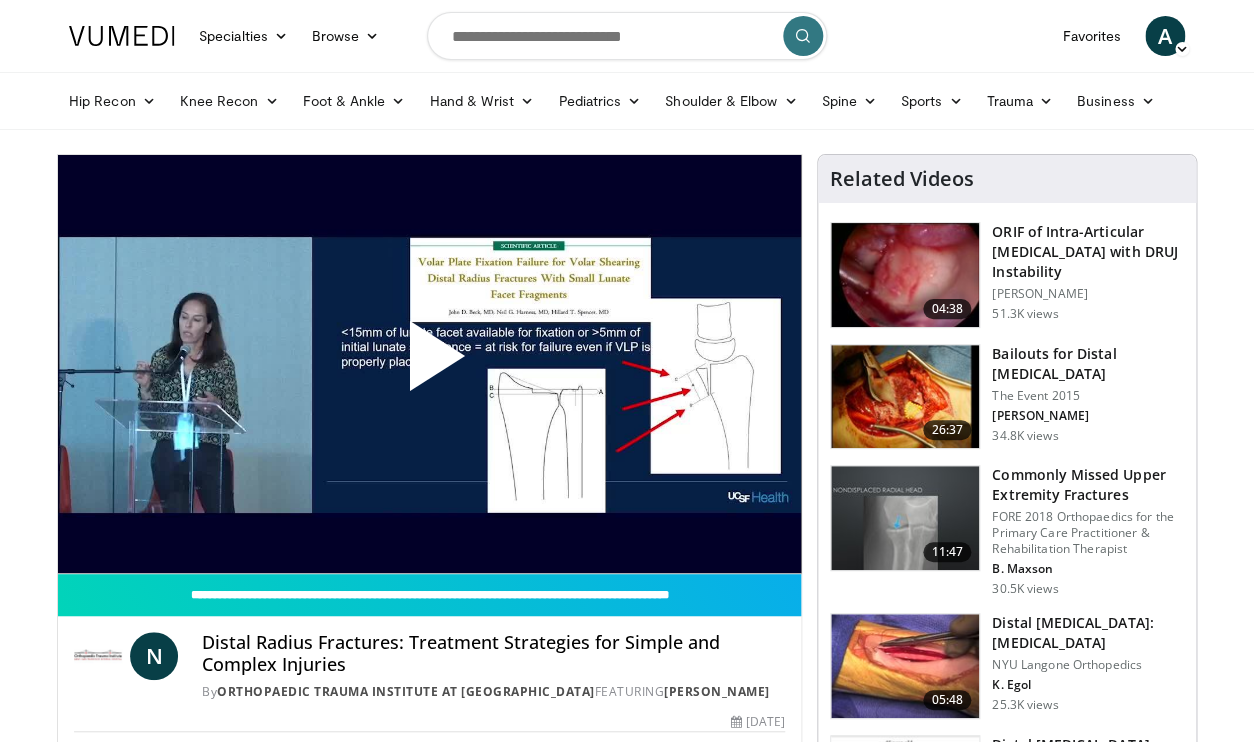 click at bounding box center [430, 364] 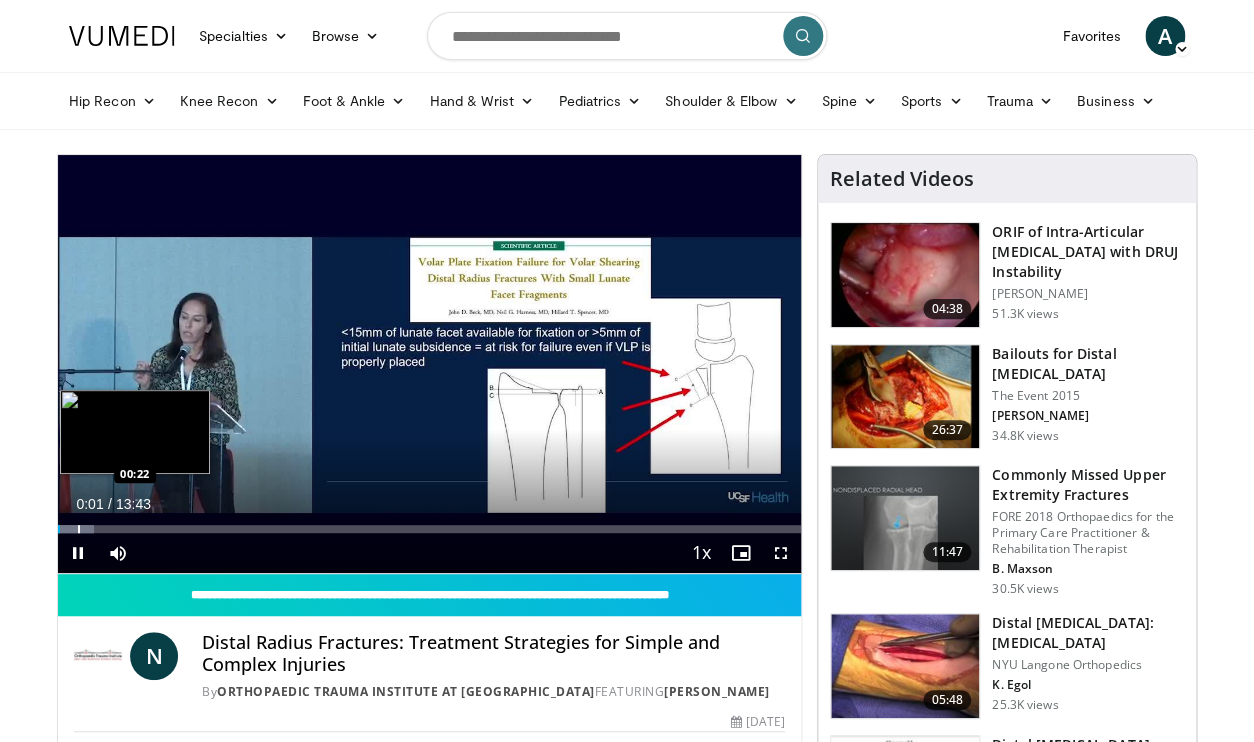 click on "Loaded :  4.84% 00:01 00:22" at bounding box center (429, 529) 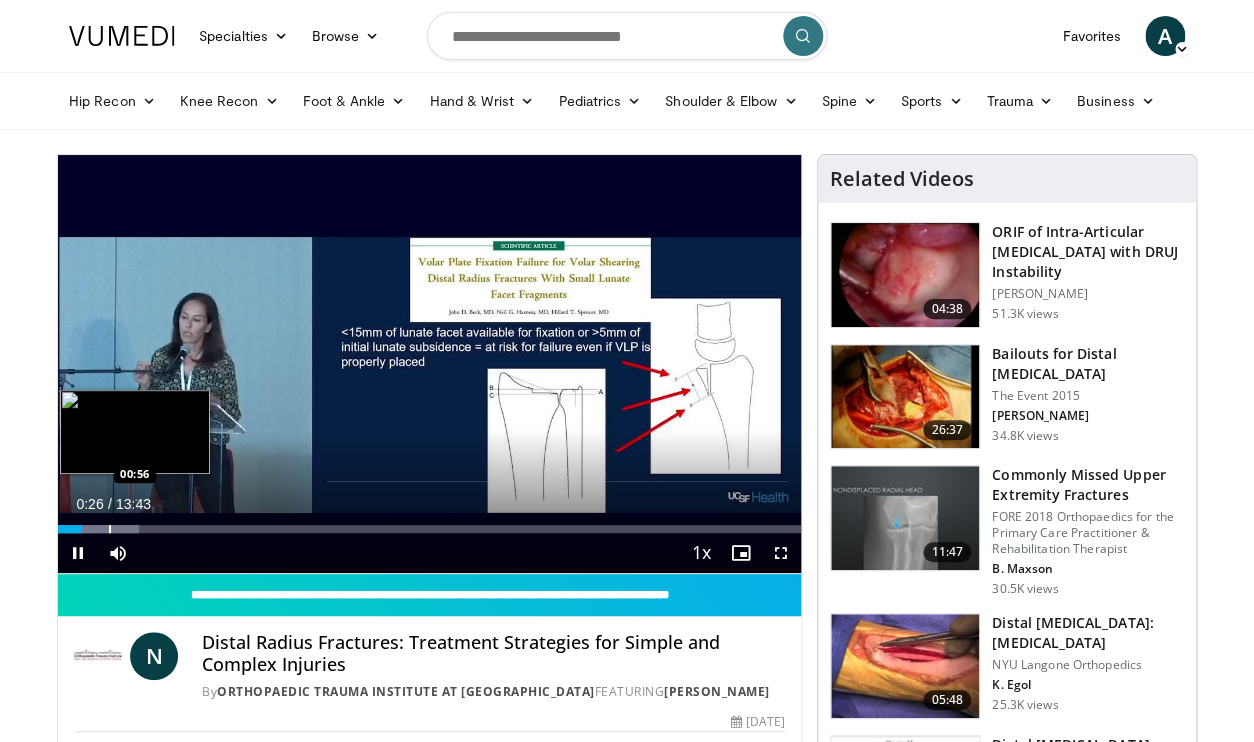 click at bounding box center [110, 529] 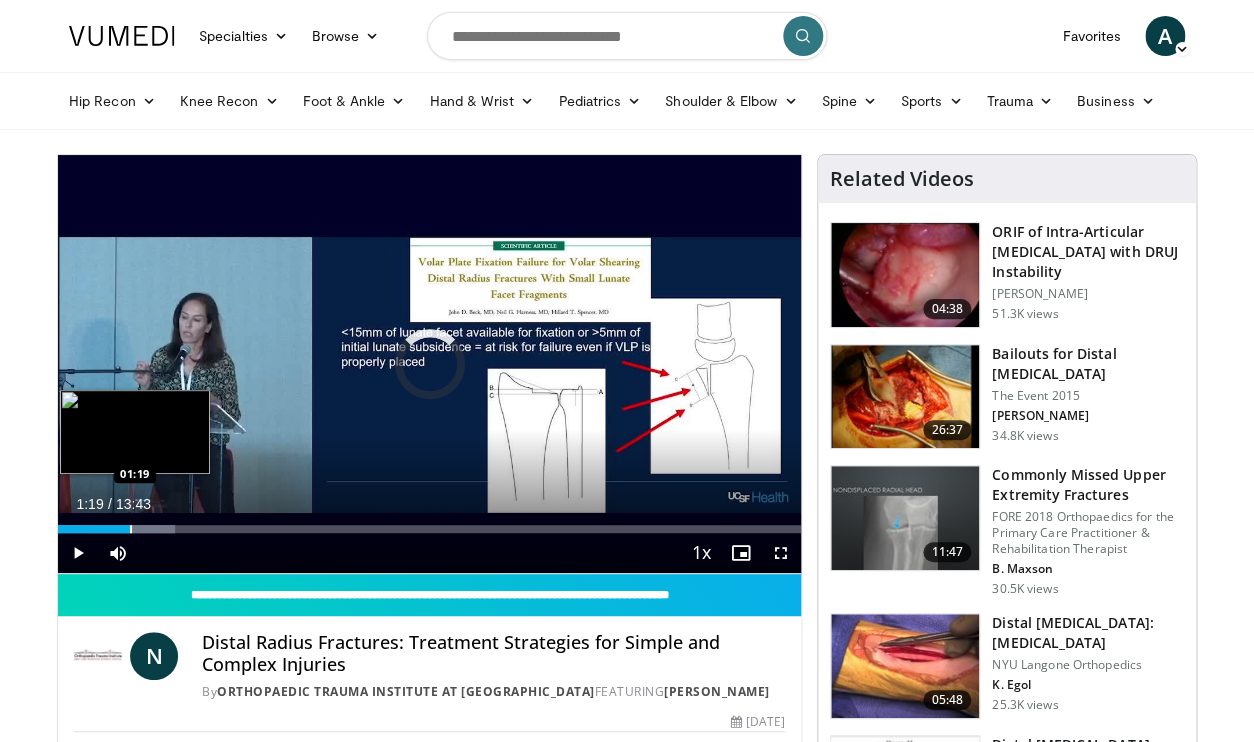click on "Loaded :  15.75% 01:19 01:19" at bounding box center (429, 523) 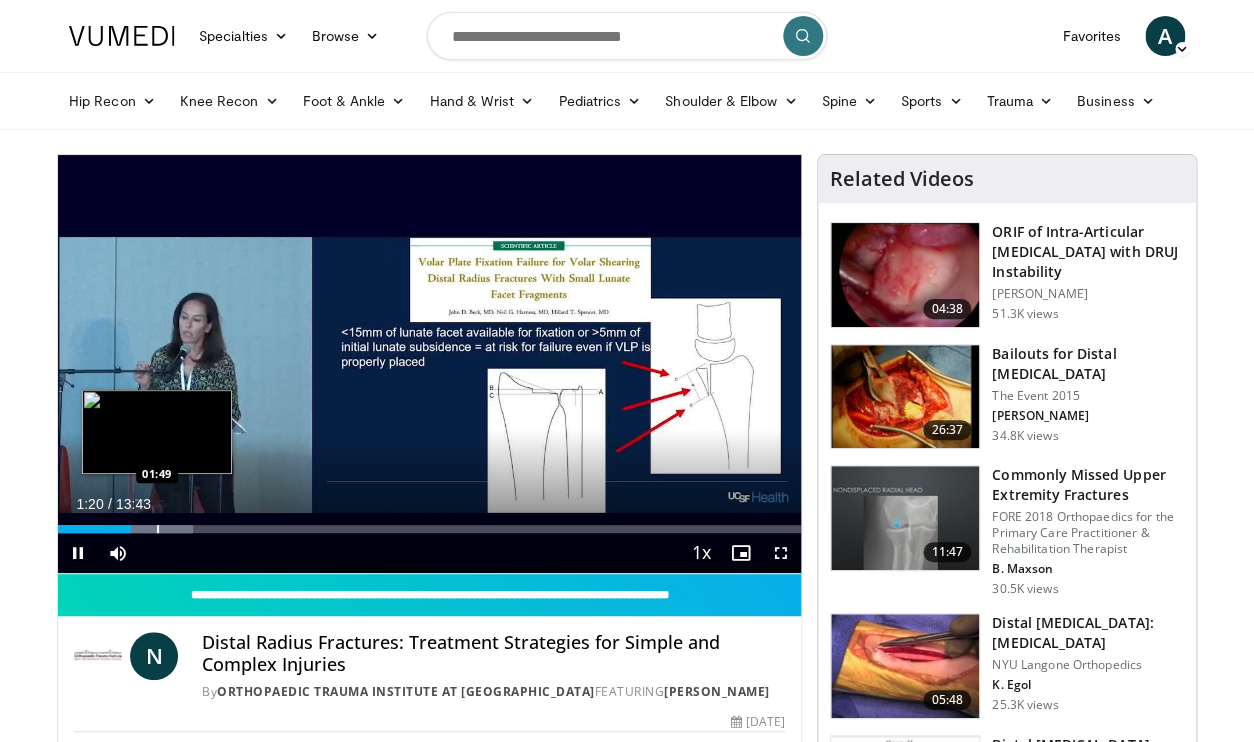 click at bounding box center [158, 529] 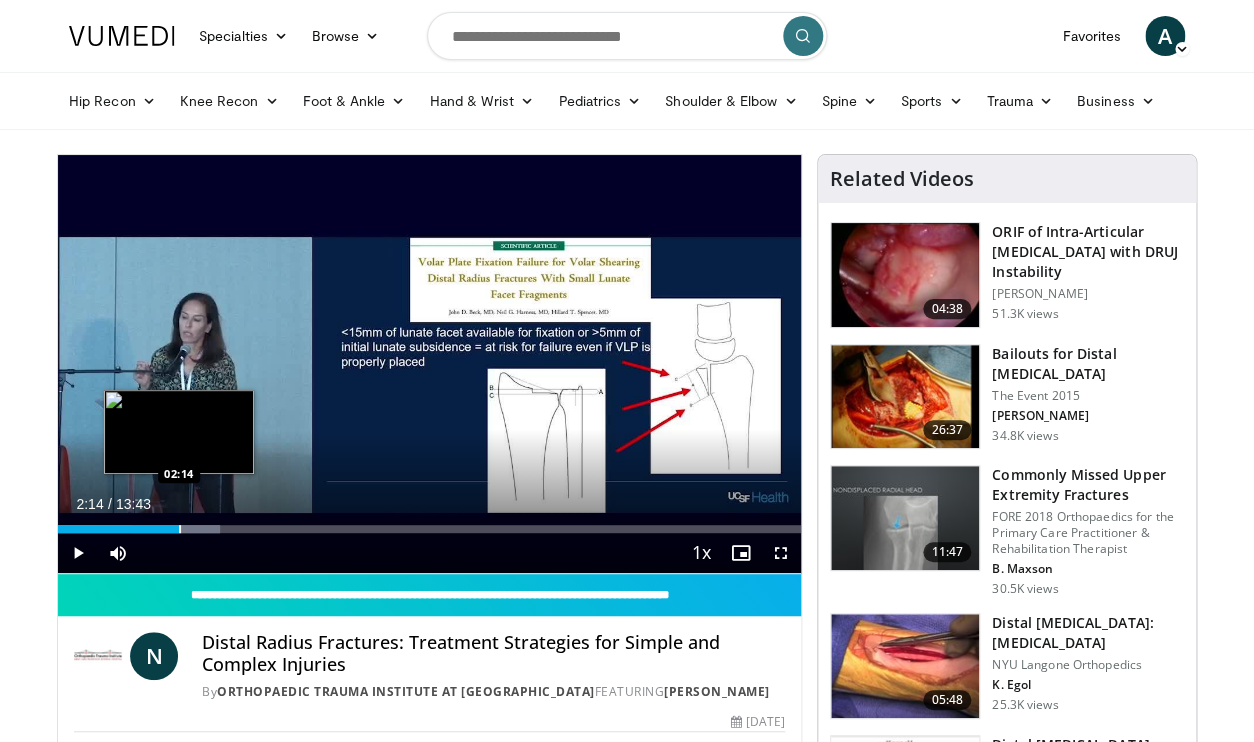 click at bounding box center (180, 529) 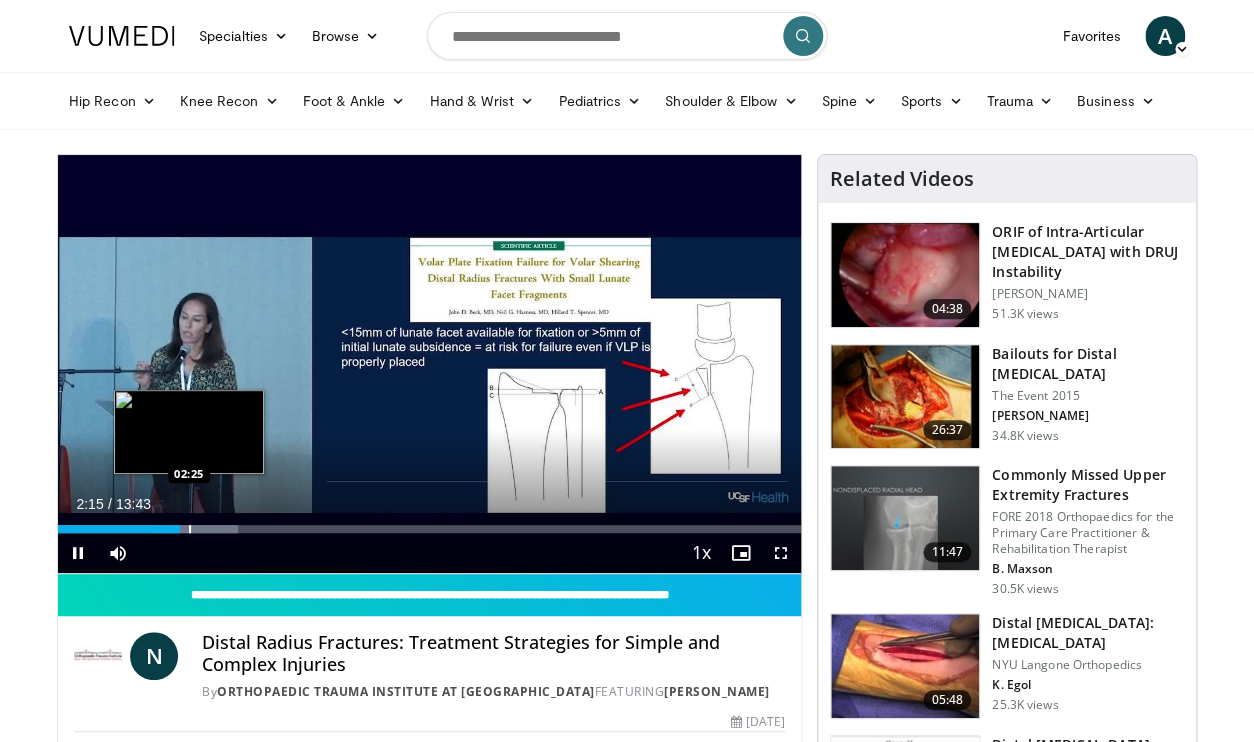click at bounding box center (190, 529) 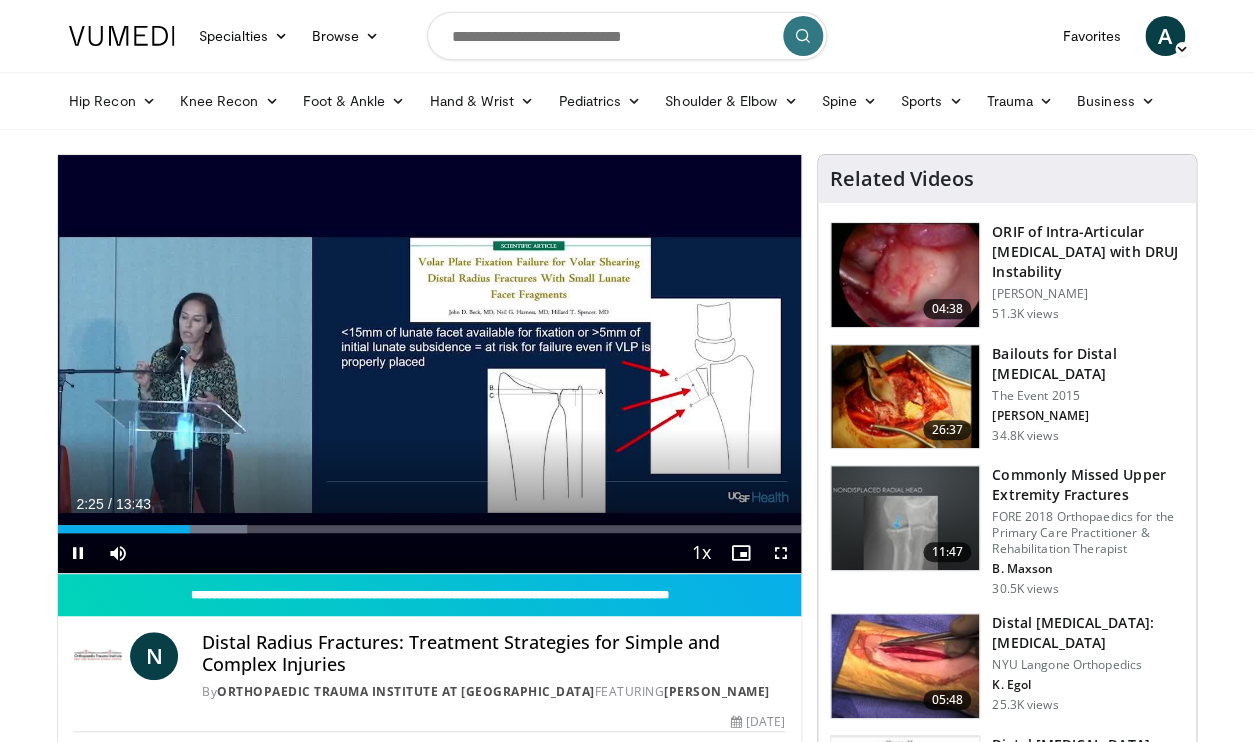 click on "**********" at bounding box center [429, 364] 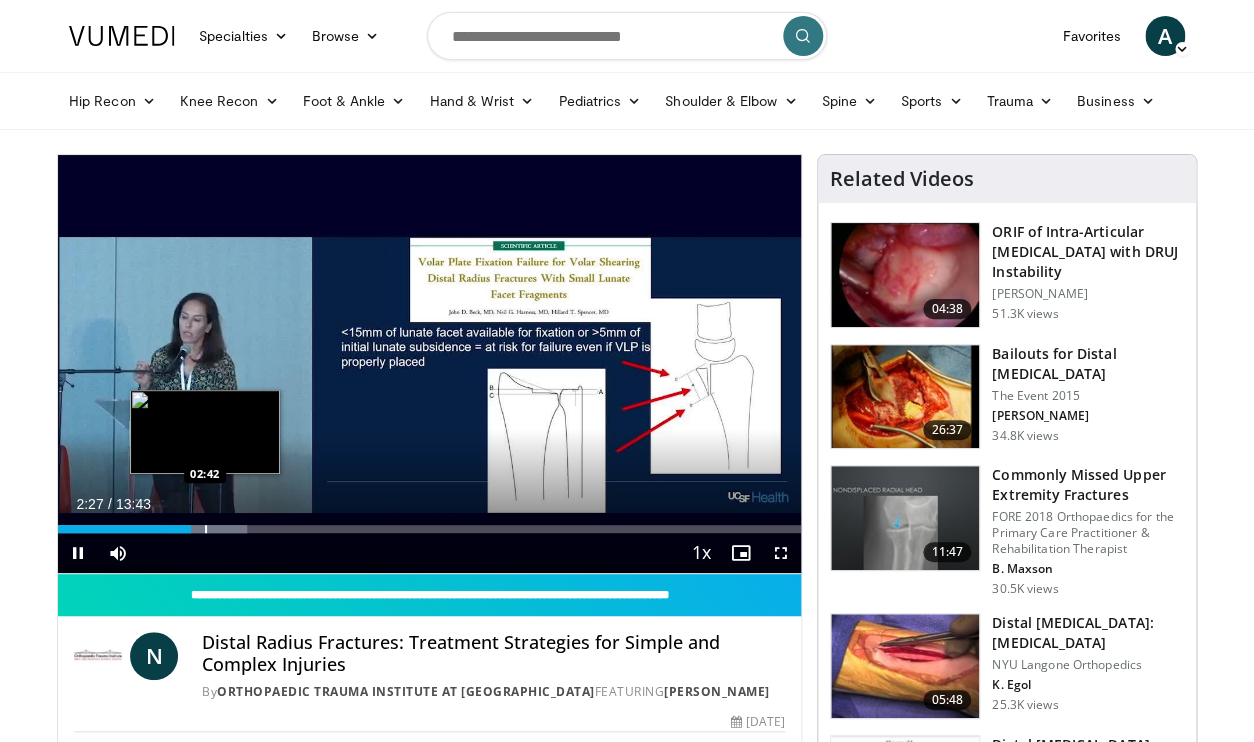 click at bounding box center (206, 529) 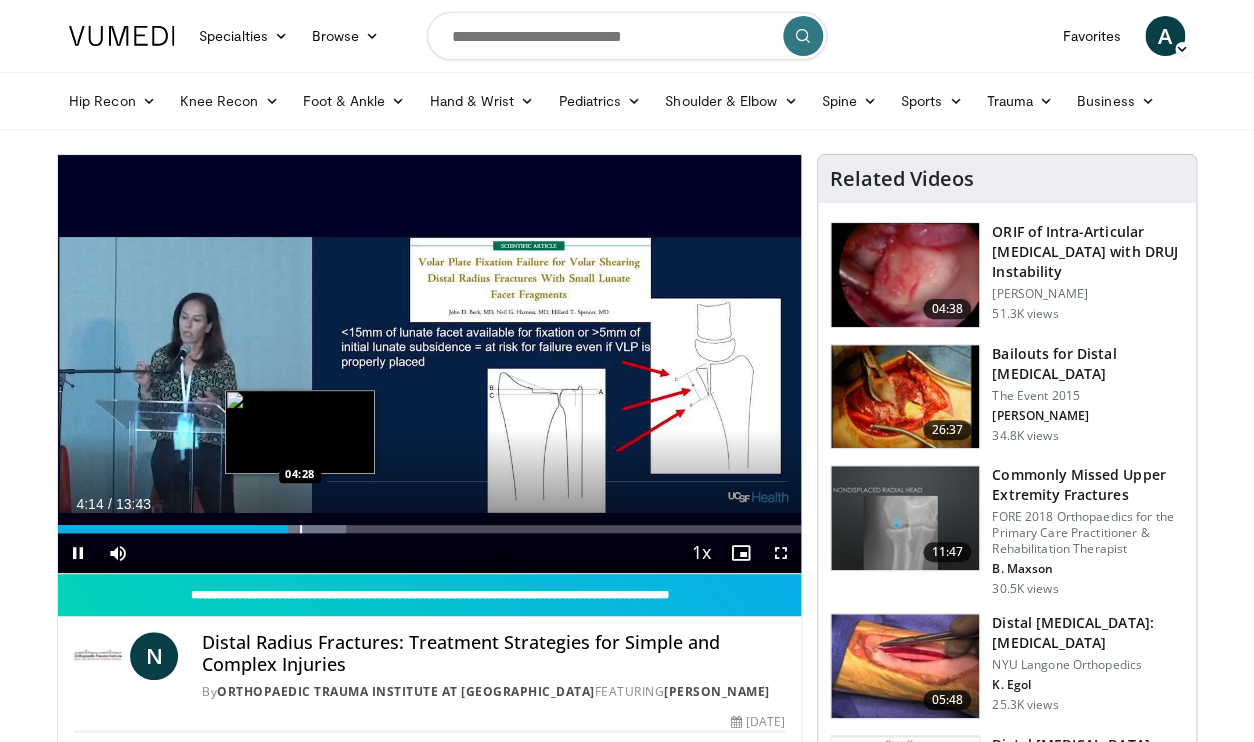 click on "Loaded :  38.78% 04:14 04:28" at bounding box center [429, 529] 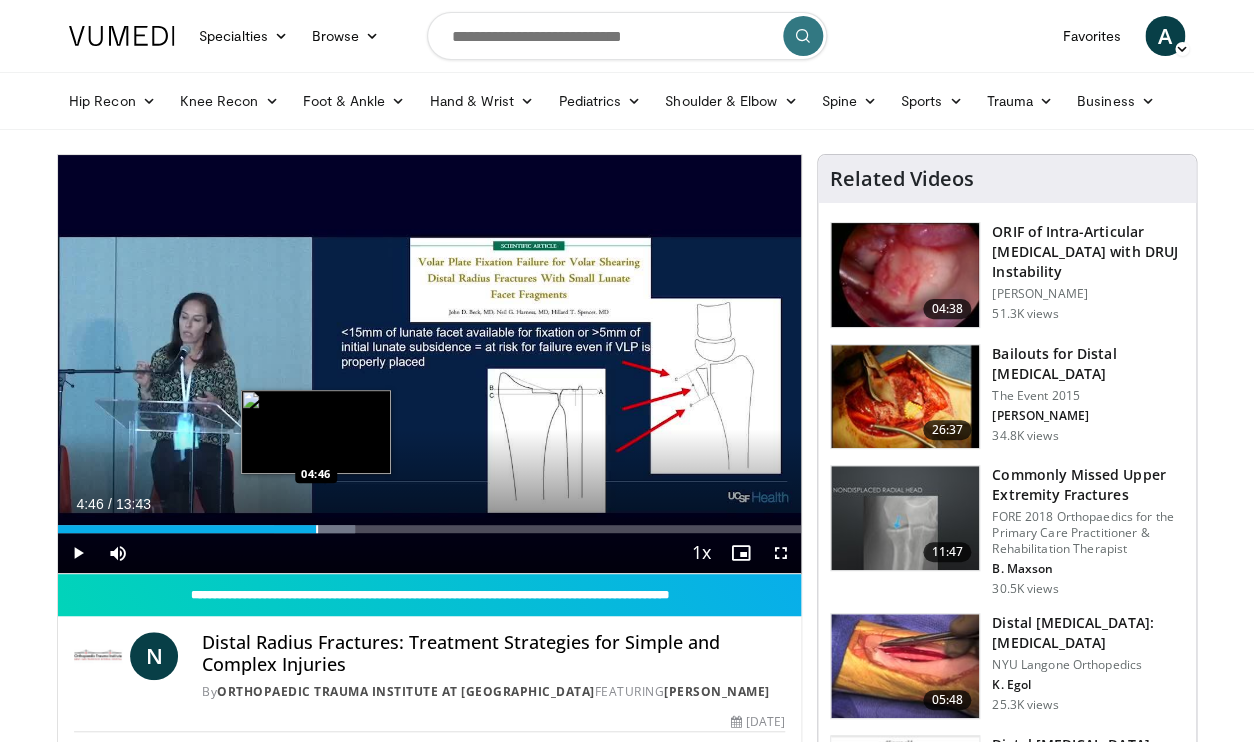 click at bounding box center (317, 529) 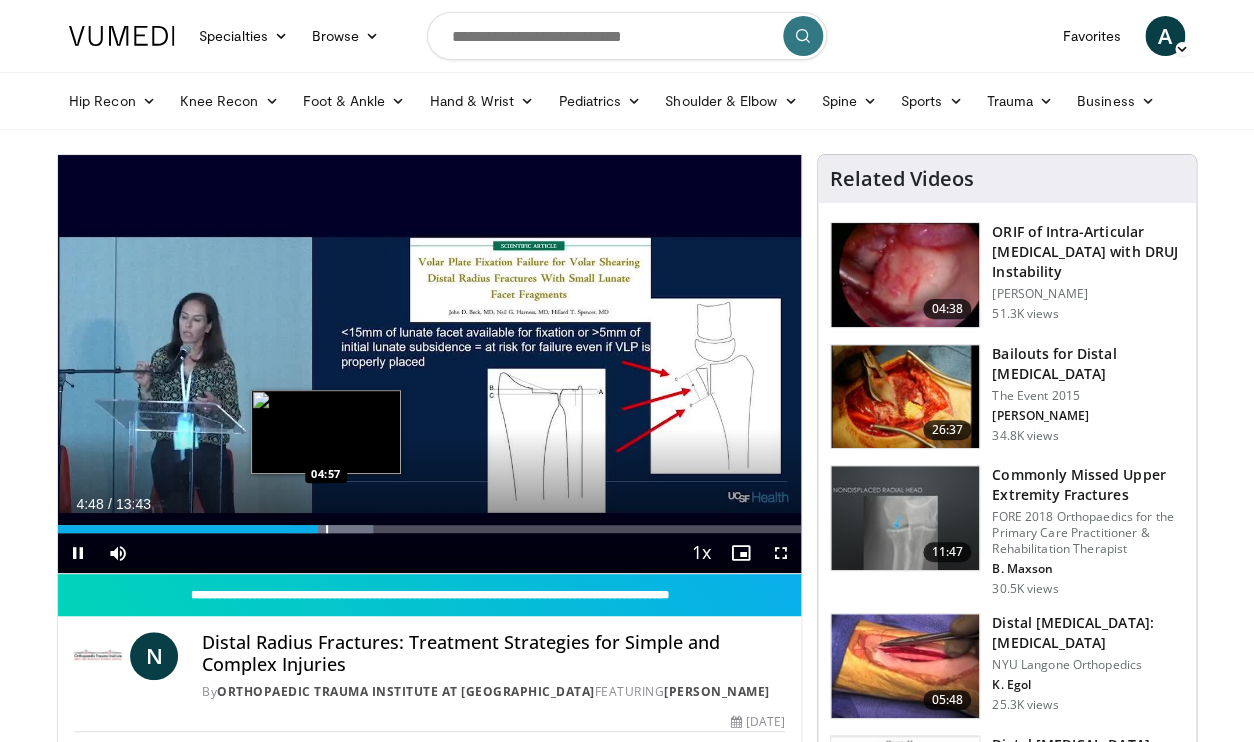 click at bounding box center [327, 529] 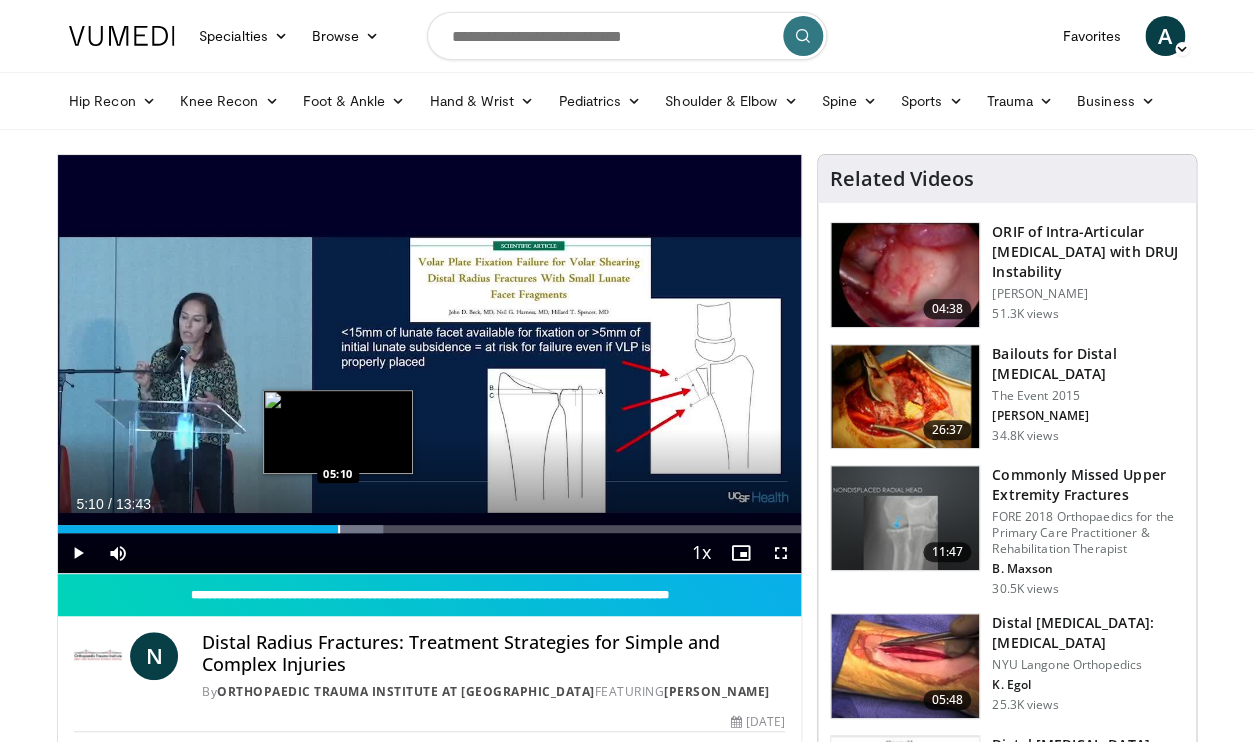 click on "Loaded :  43.71% 05:10 05:10" at bounding box center (429, 529) 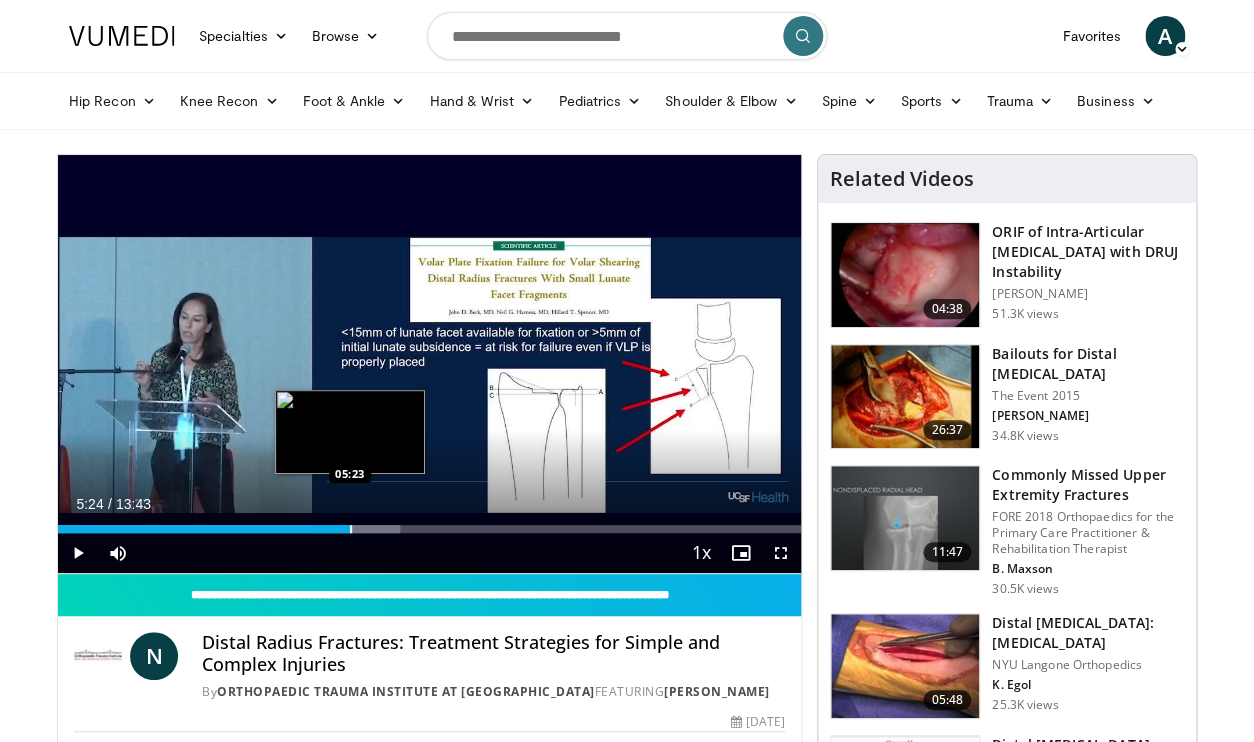 click at bounding box center (351, 529) 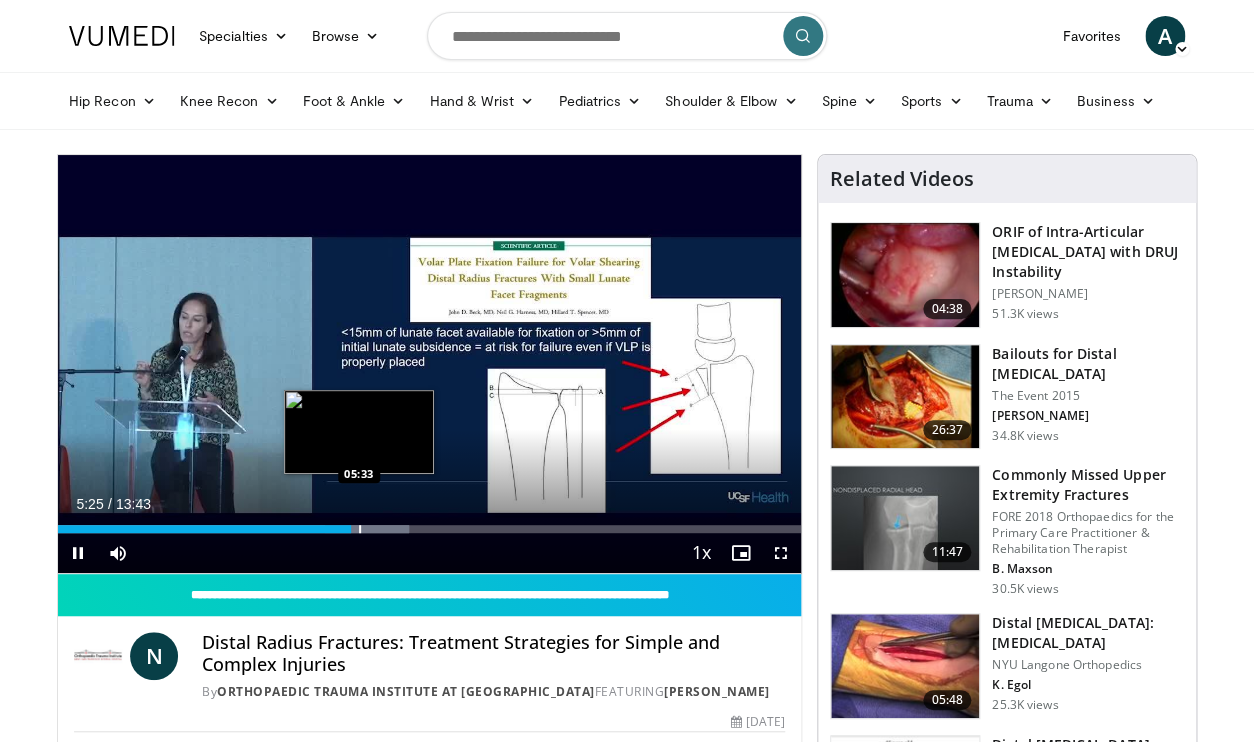 click at bounding box center (360, 529) 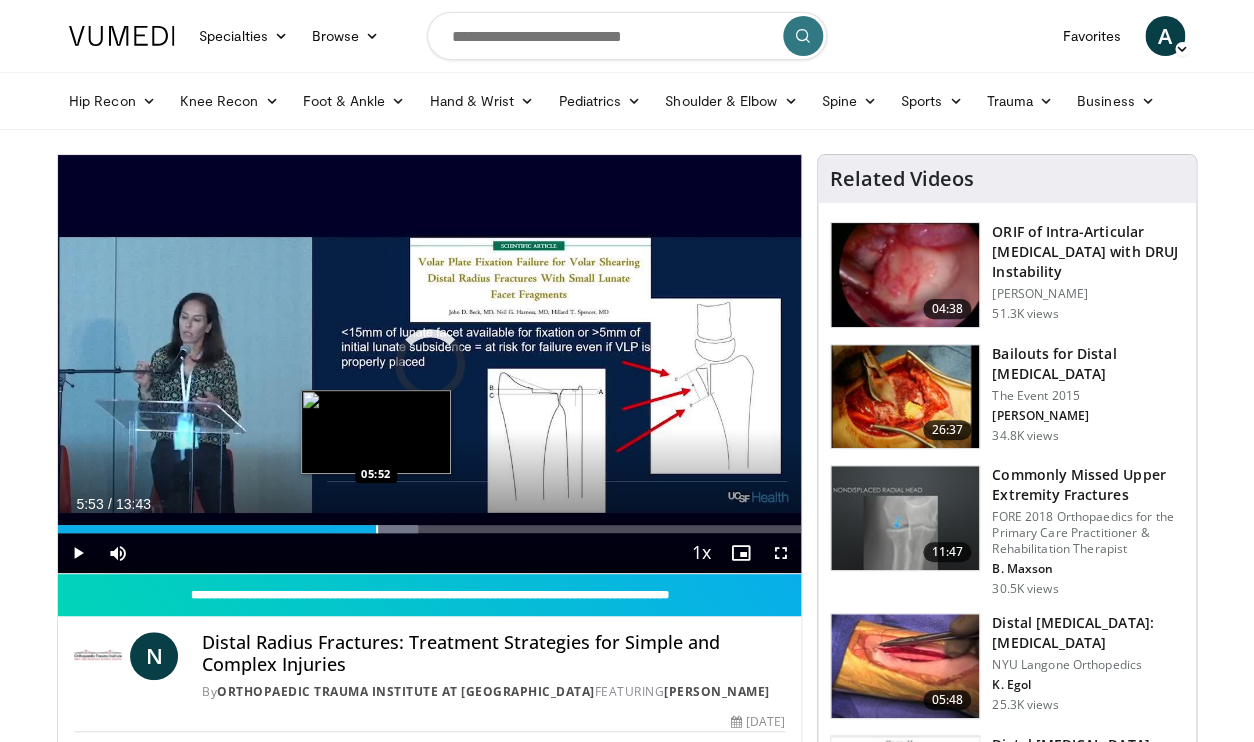 click at bounding box center (377, 529) 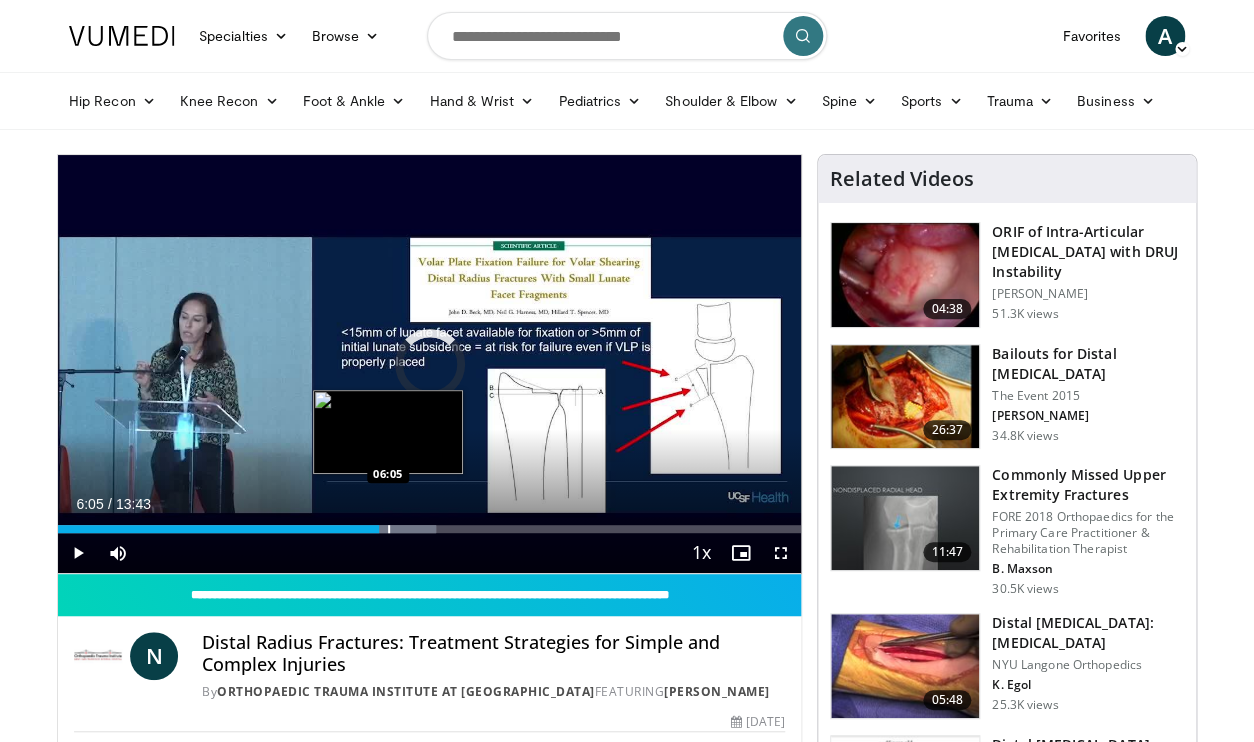 click at bounding box center (389, 529) 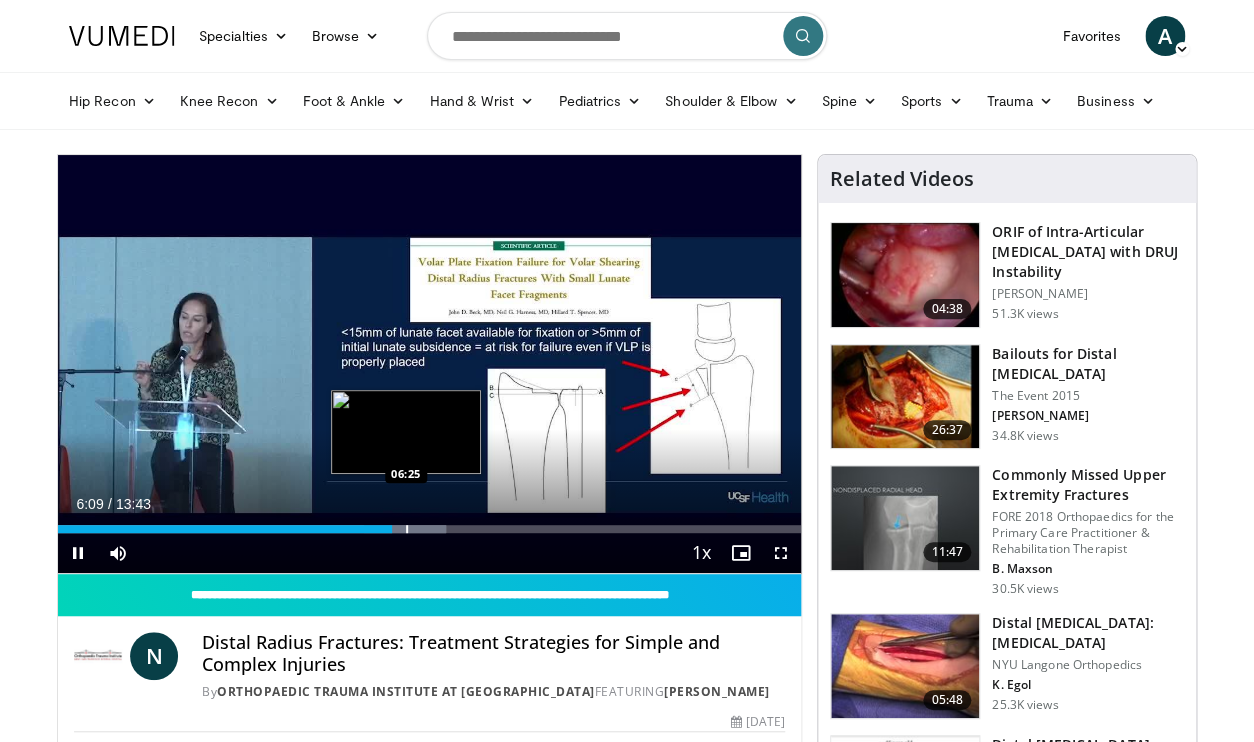 click at bounding box center [407, 529] 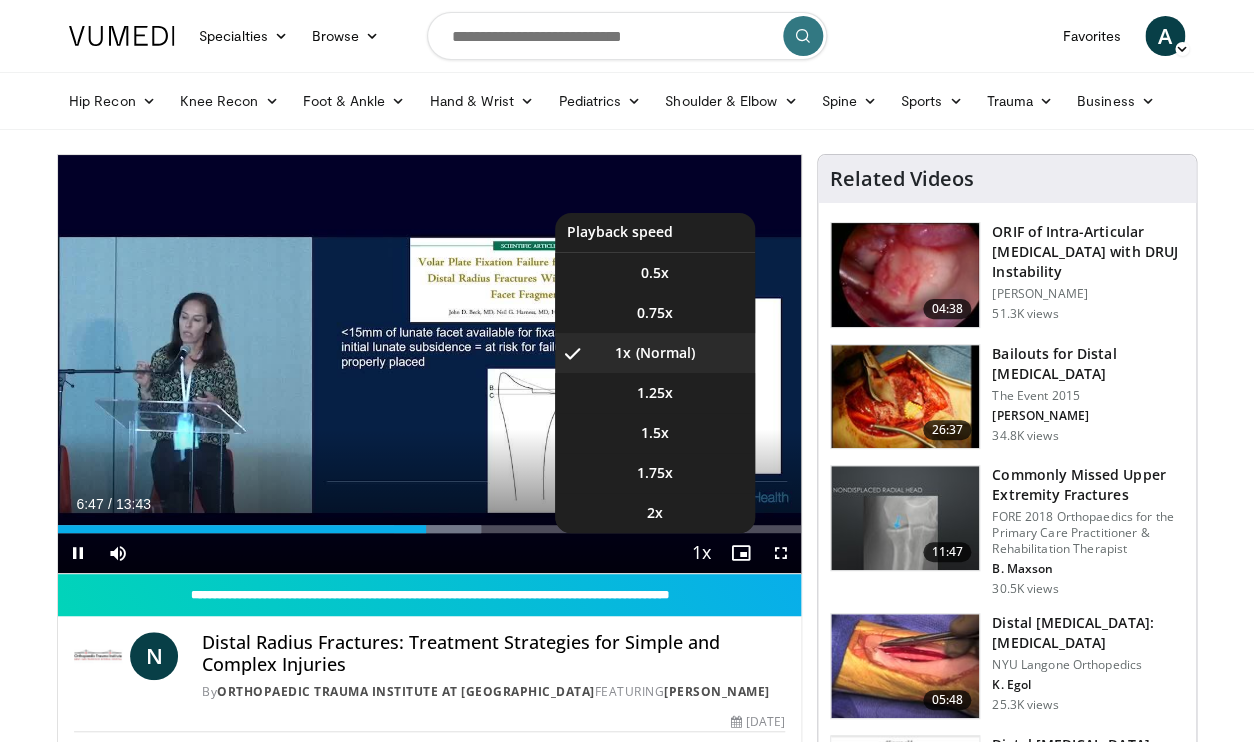 click at bounding box center [701, 554] 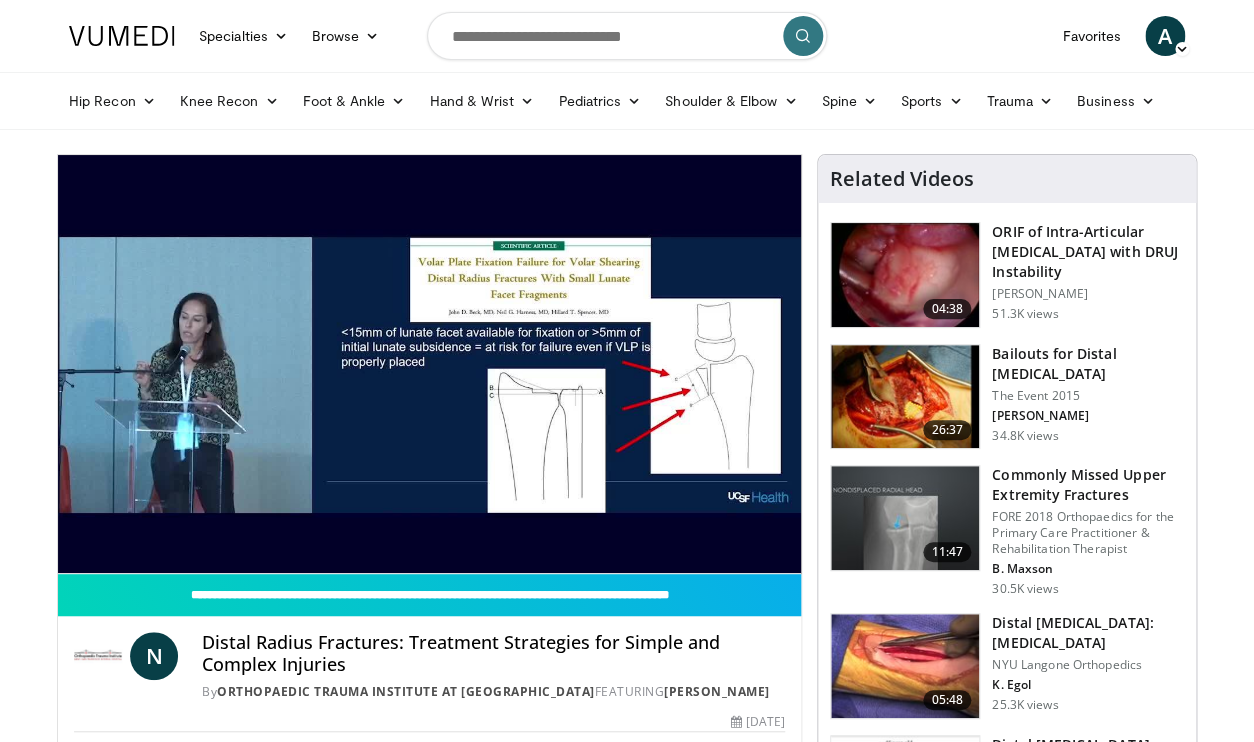 click on "**********" at bounding box center [429, 364] 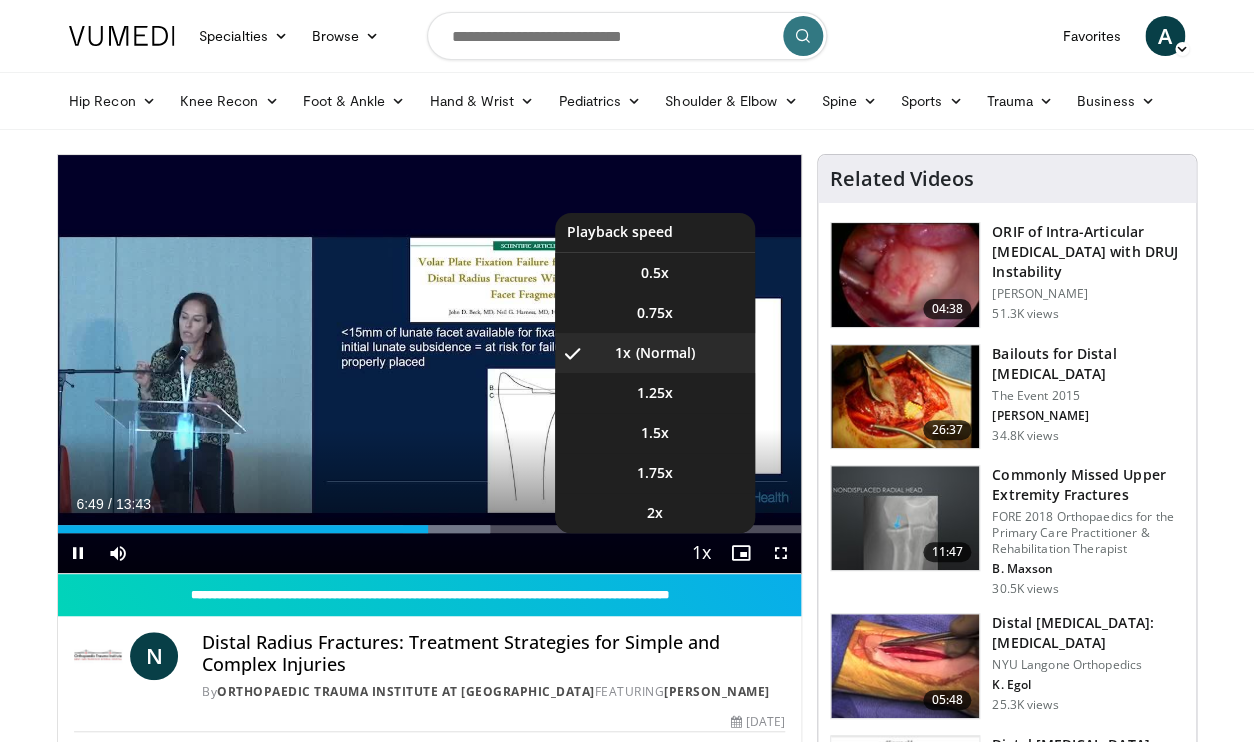 click at bounding box center [701, 554] 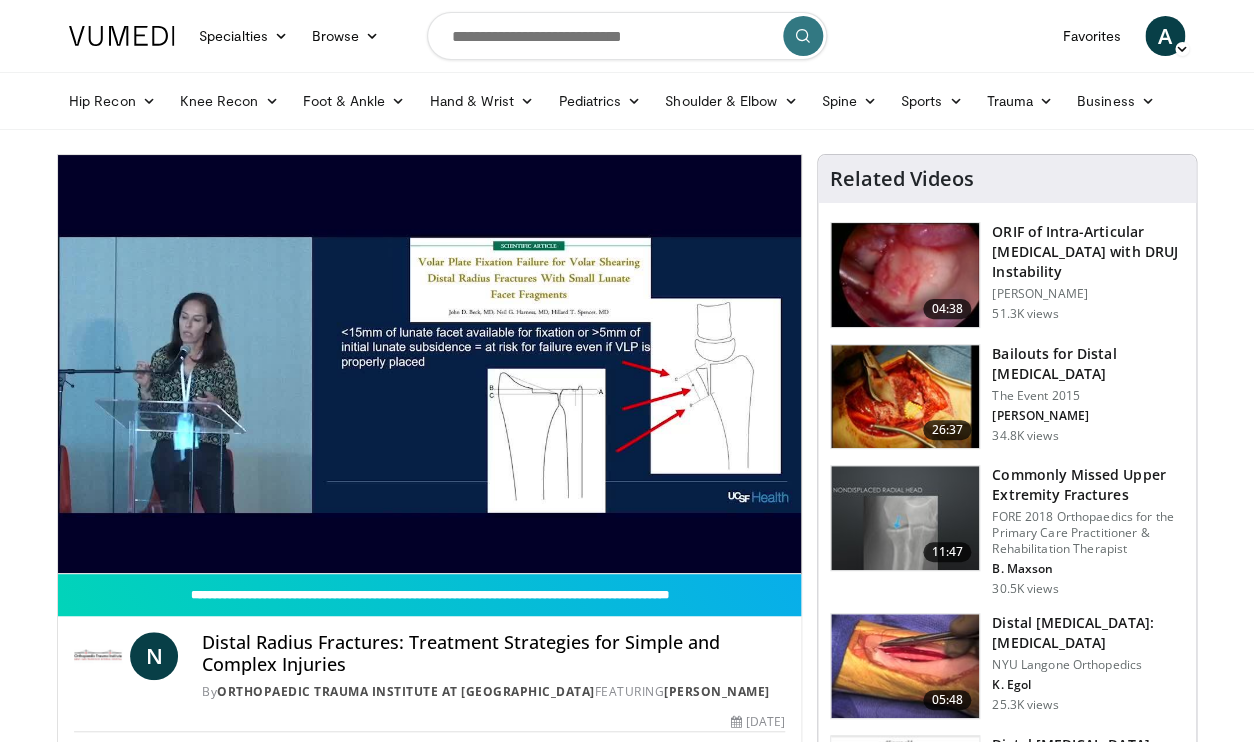 click on "10 seconds
Tap to unmute" at bounding box center [429, 364] 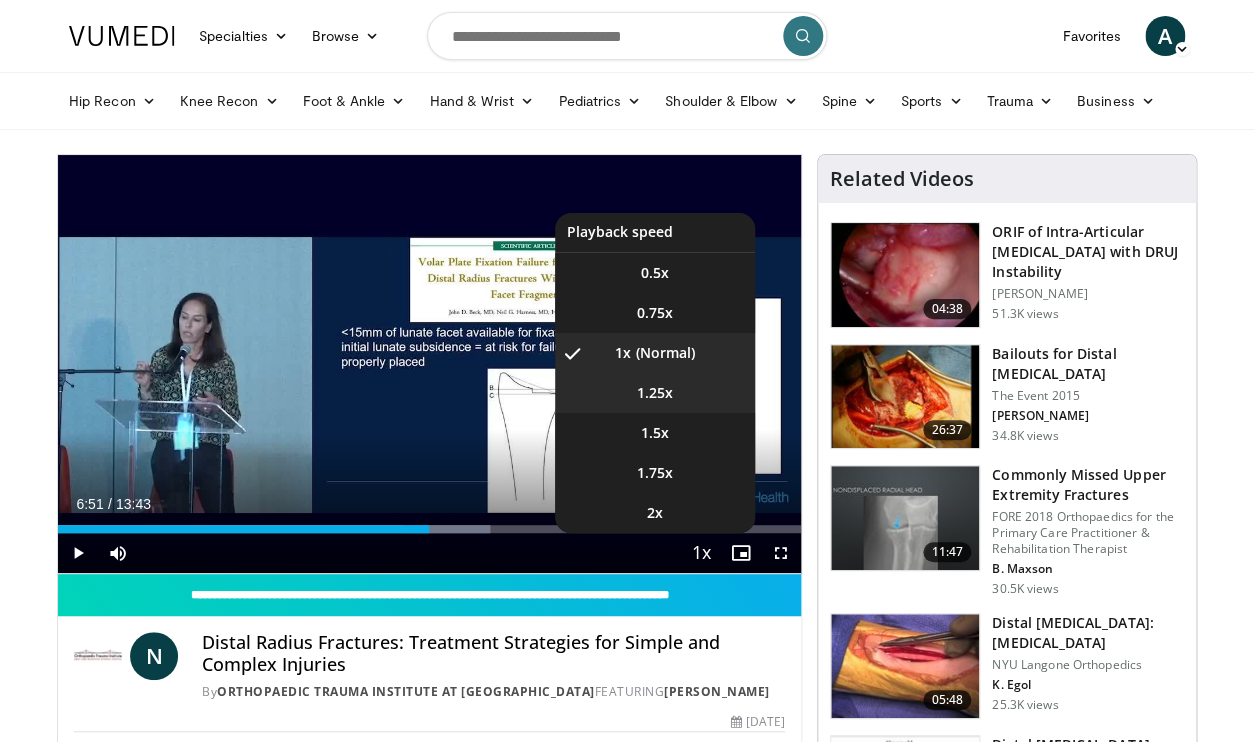 click on "1.25x" at bounding box center (655, 393) 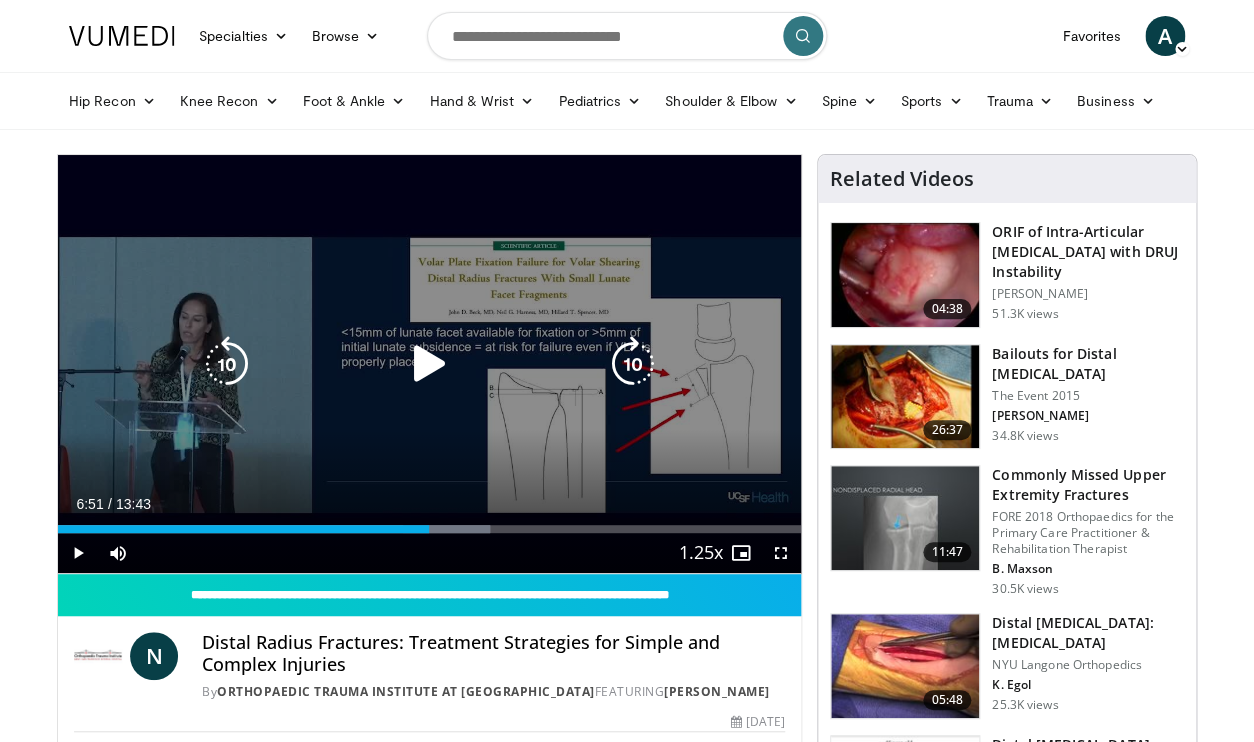 click at bounding box center (429, 364) 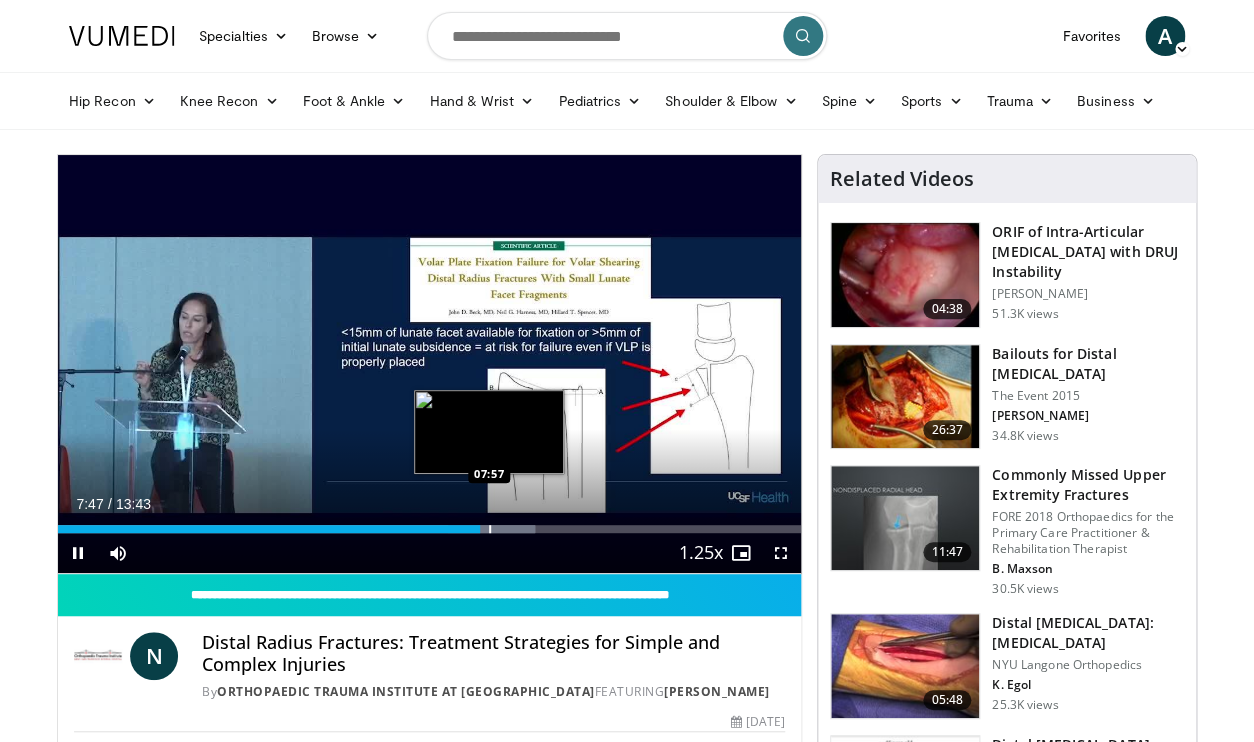 click on "Loaded :  64.24% 07:47 07:57" at bounding box center [429, 529] 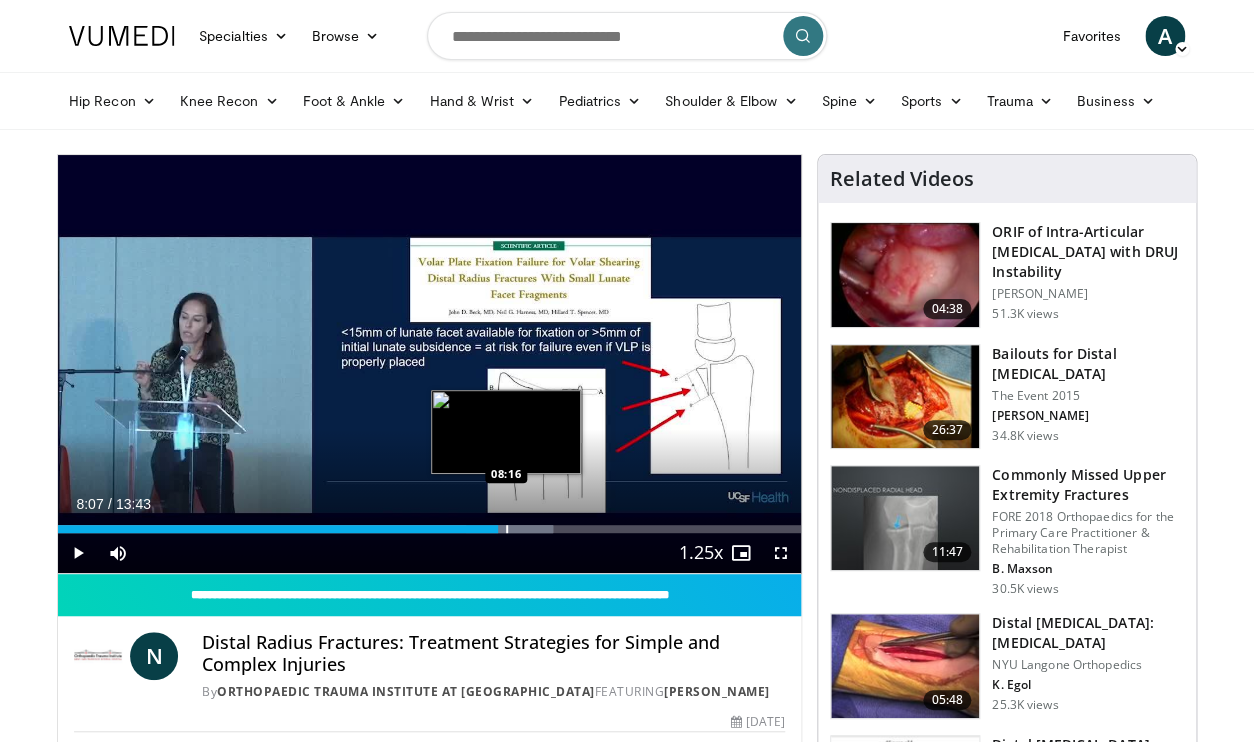 click on "Loaded :  66.66% 08:07 08:16" at bounding box center (429, 529) 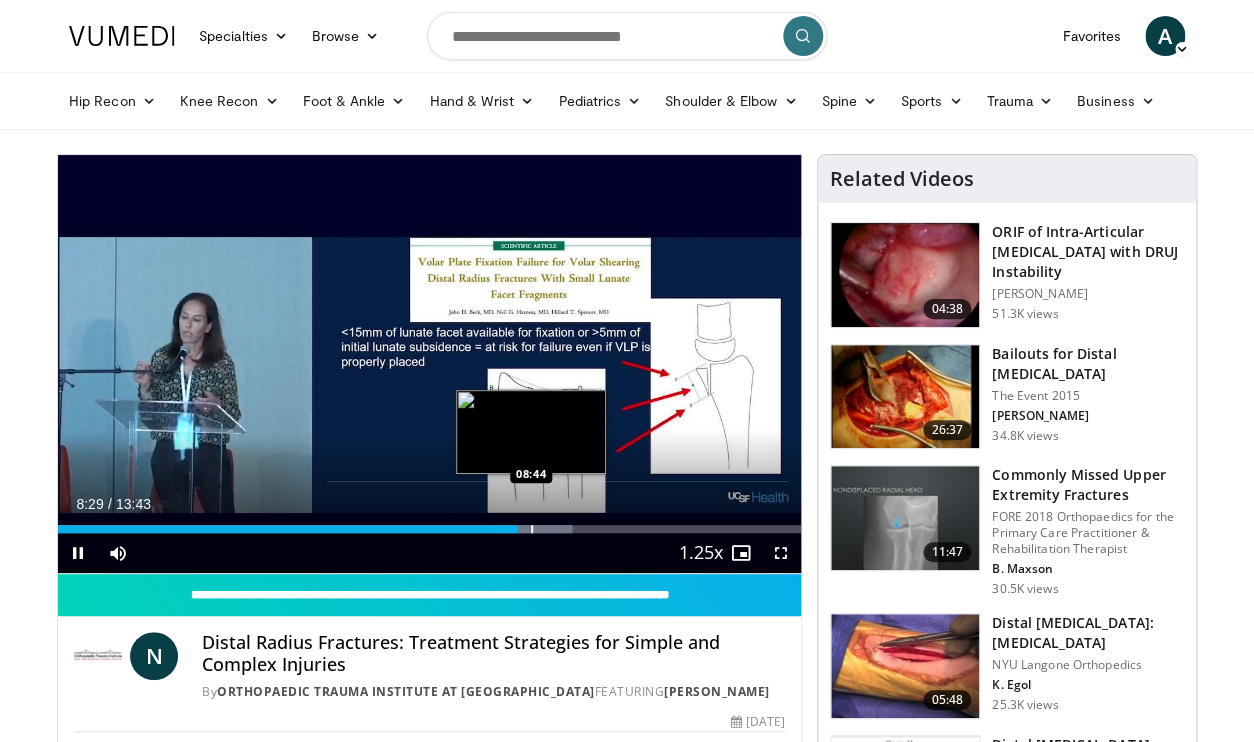 click on "Loaded :  69.20% 08:29 08:44" at bounding box center (429, 529) 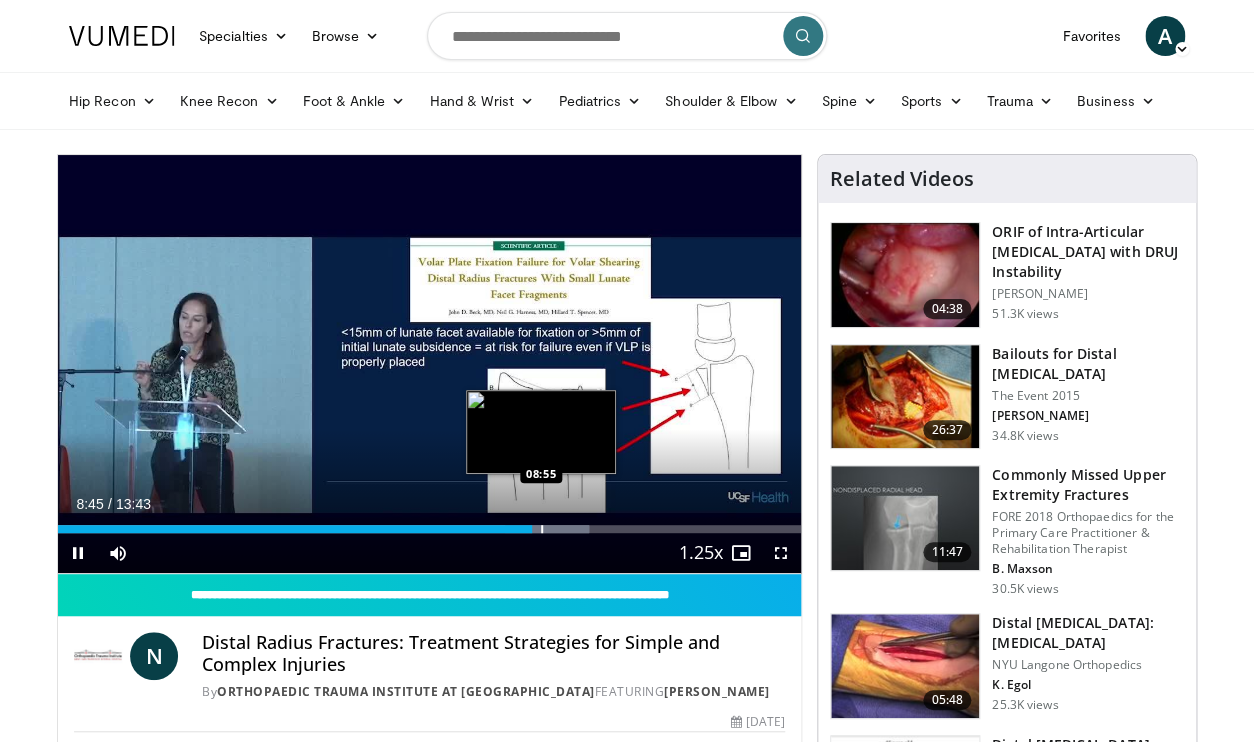 click at bounding box center [542, 529] 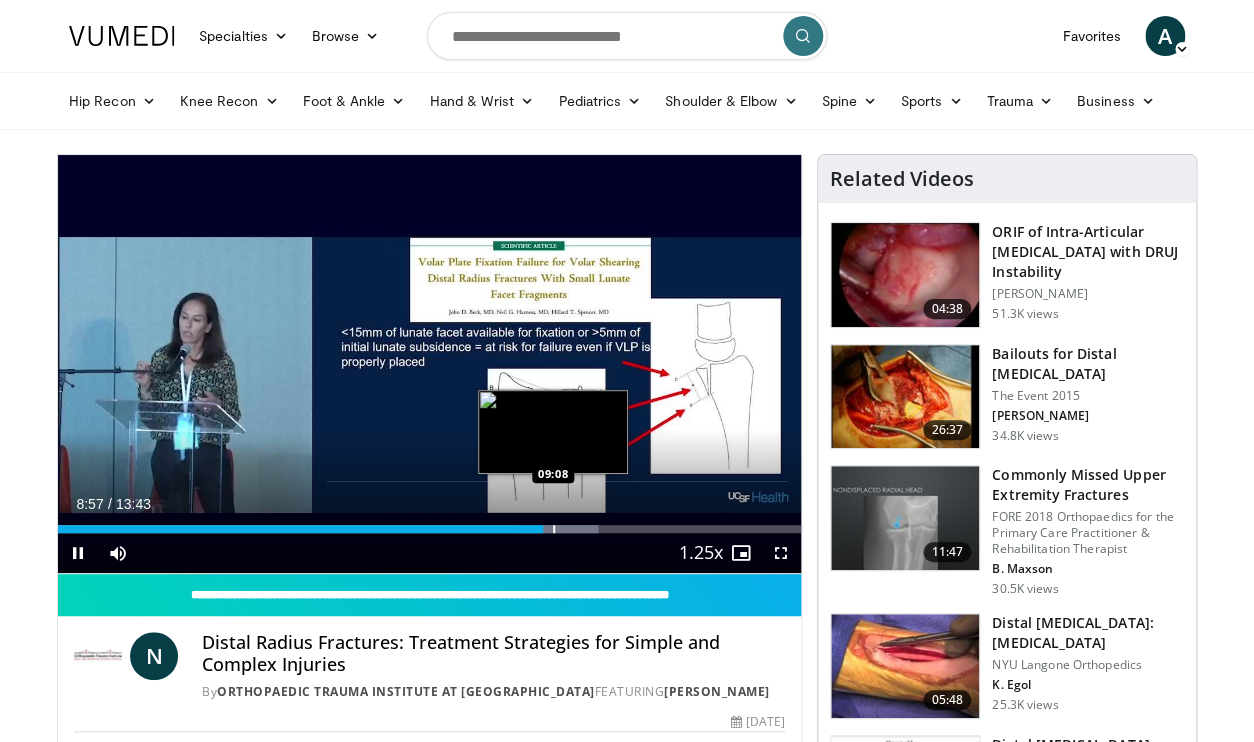 click on "Loaded :  72.72% 08:57 09:08" at bounding box center (429, 529) 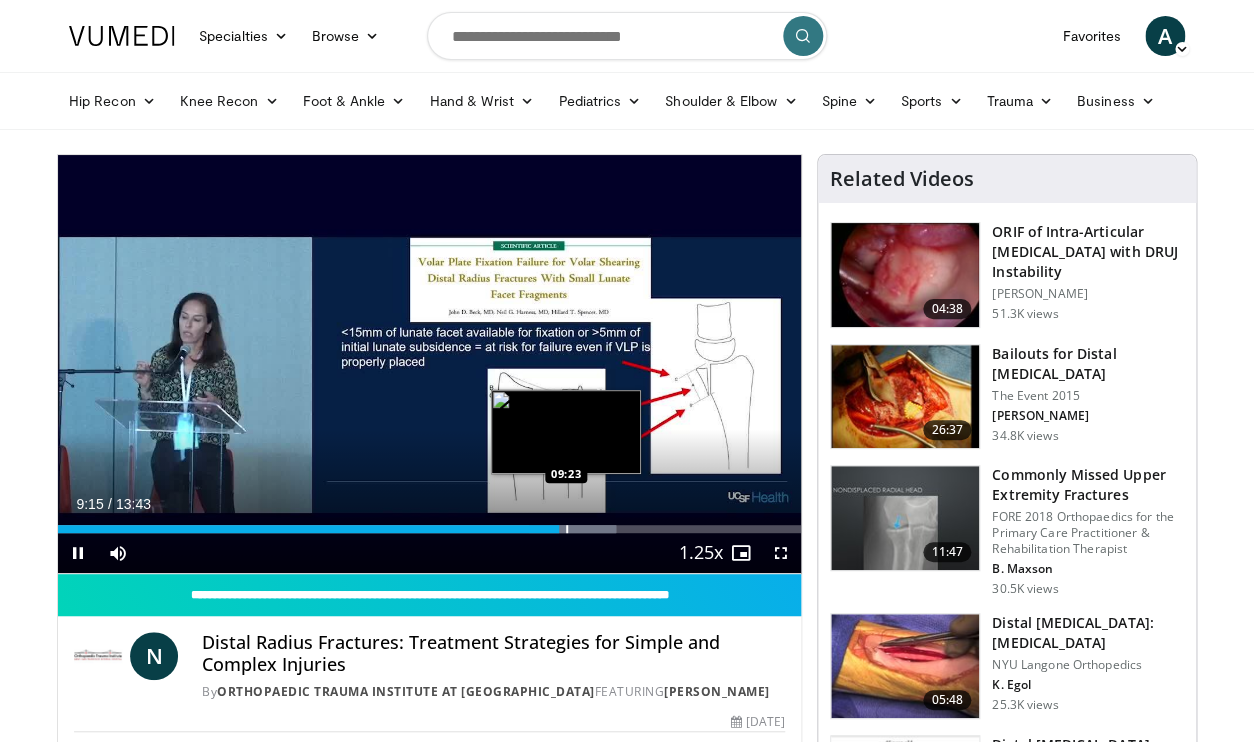 click at bounding box center [567, 529] 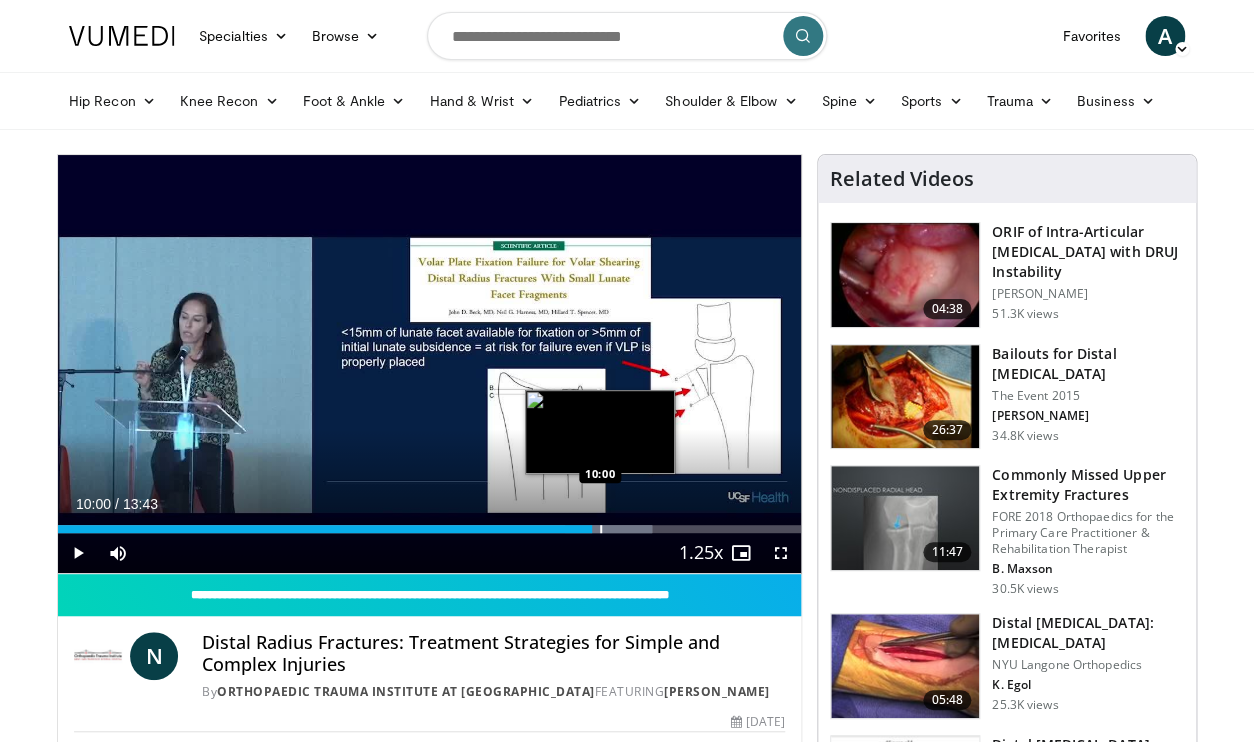 click on "Loaded :  79.99% 09:52 10:00" at bounding box center (429, 529) 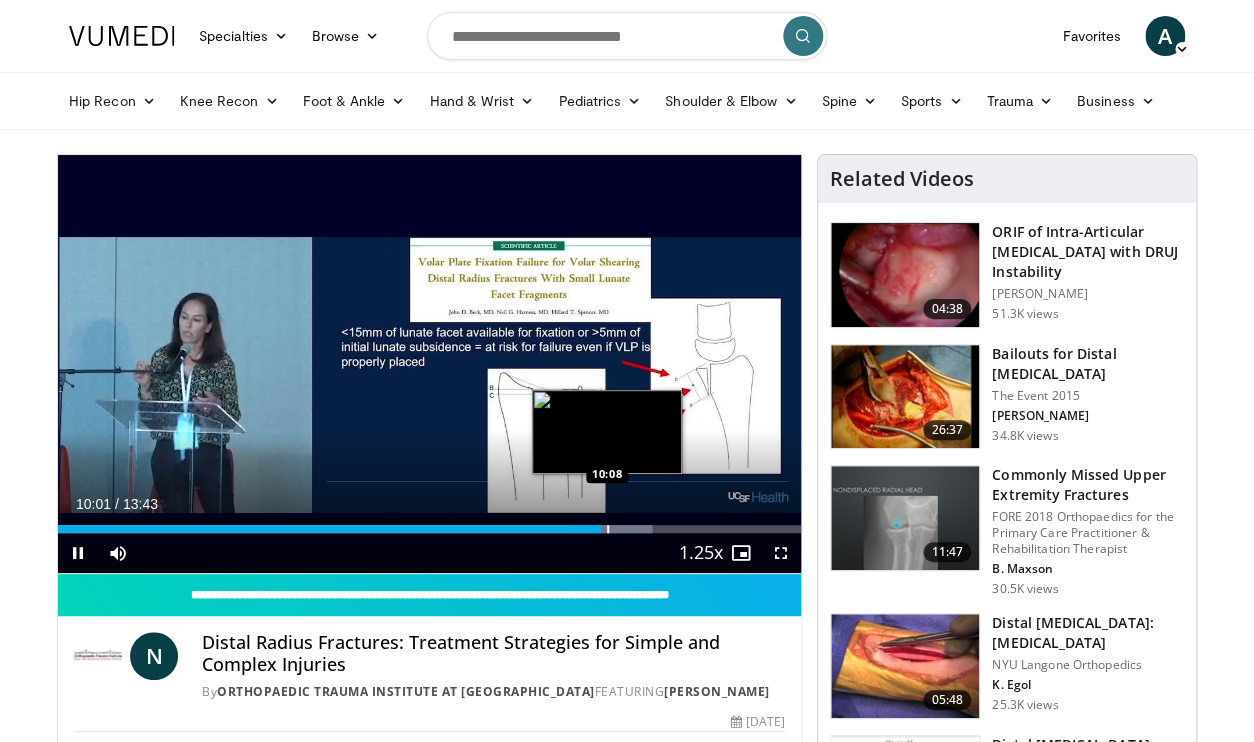 click at bounding box center (613, 529) 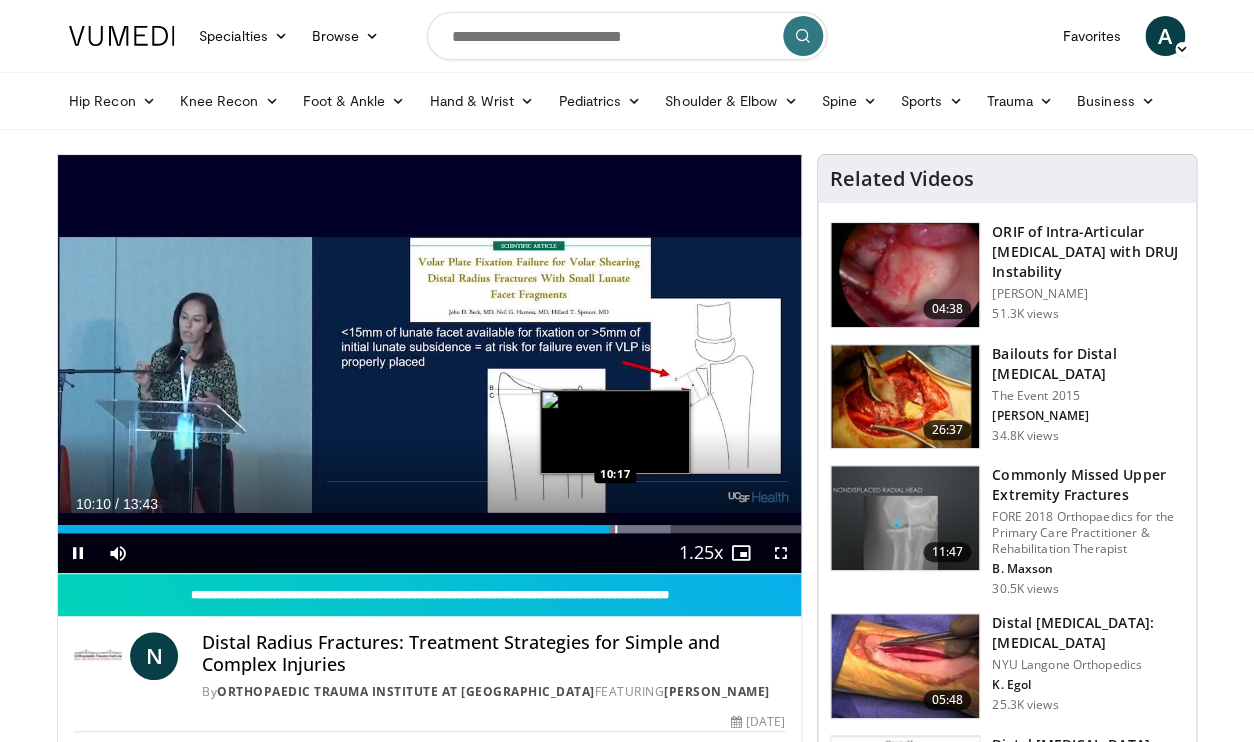 click on "Loaded :  82.42% 10:10 10:17" at bounding box center [429, 529] 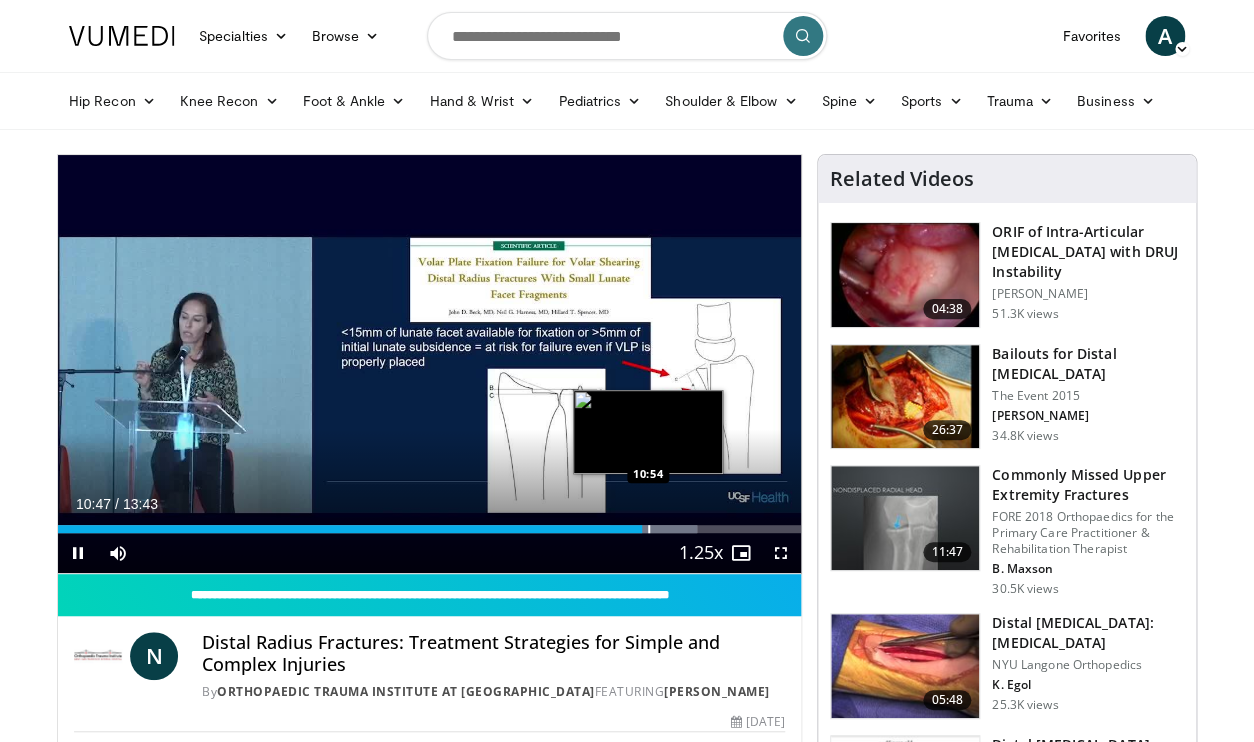 click on "Loaded :  86.06% 10:47 10:54" at bounding box center (429, 529) 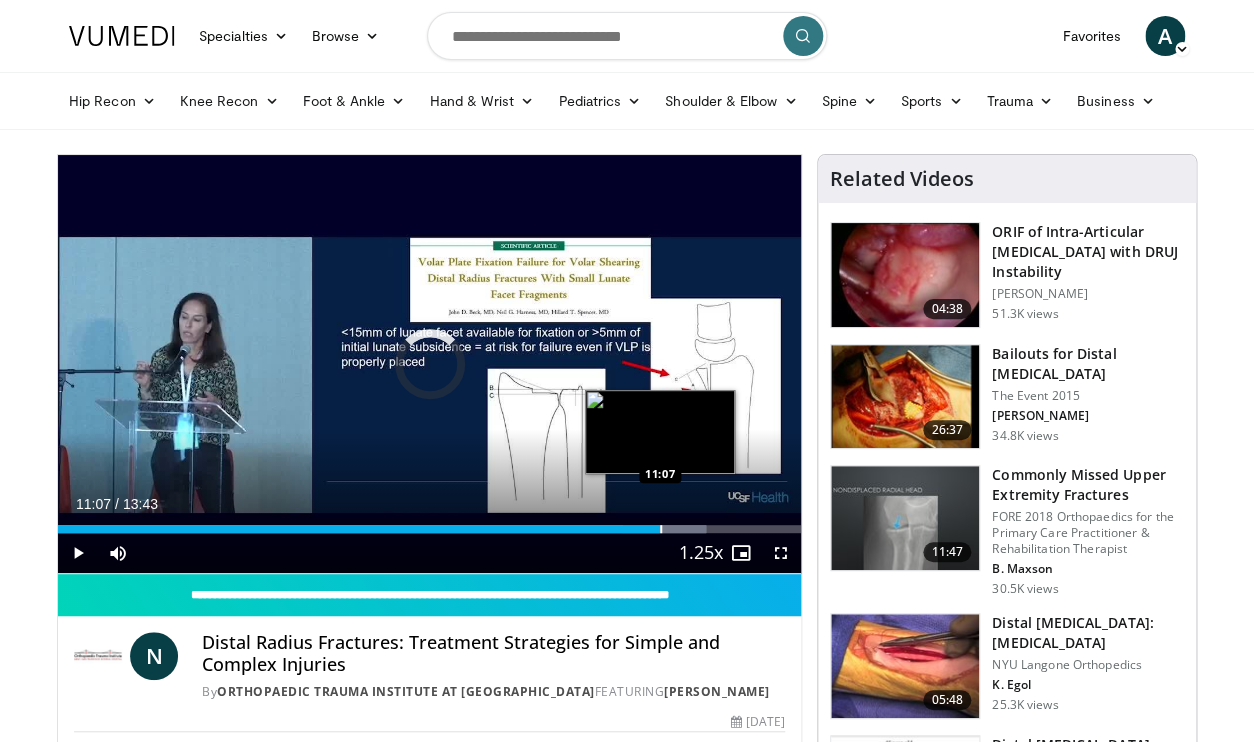 click at bounding box center [661, 529] 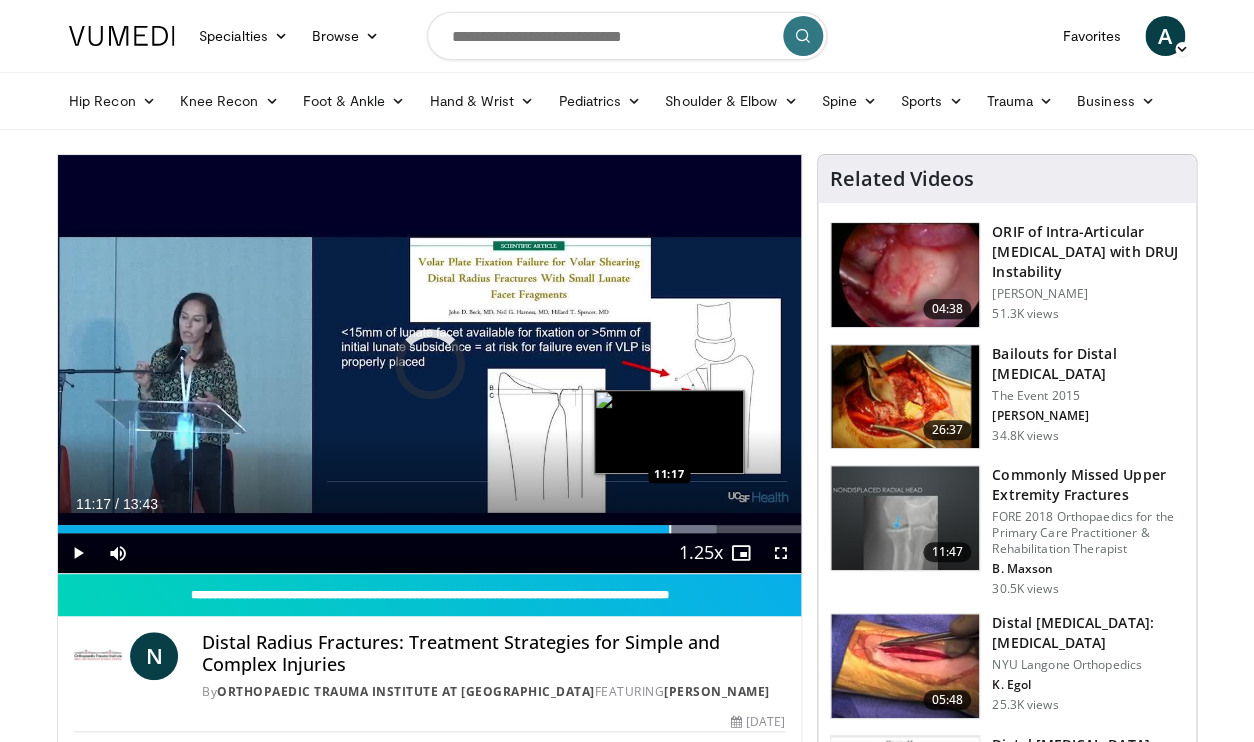 click on "Loaded :  88.62% 11:17 11:17" at bounding box center [429, 529] 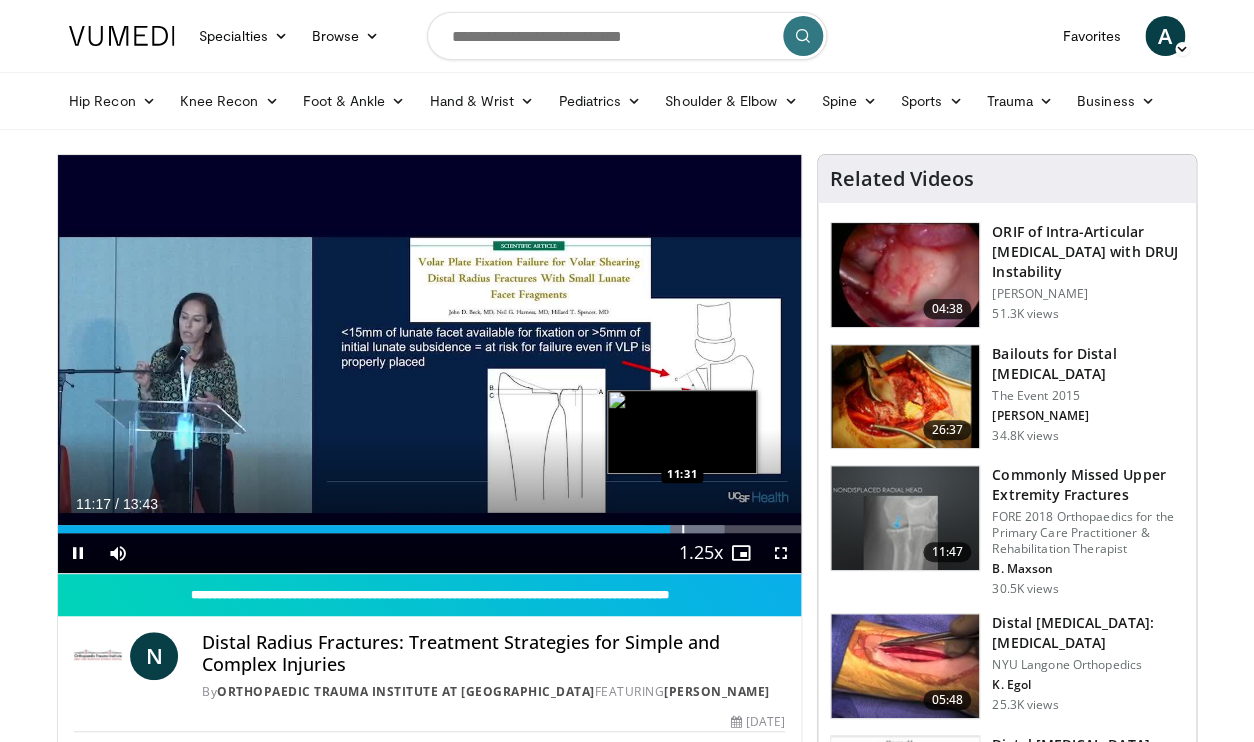 click at bounding box center (683, 529) 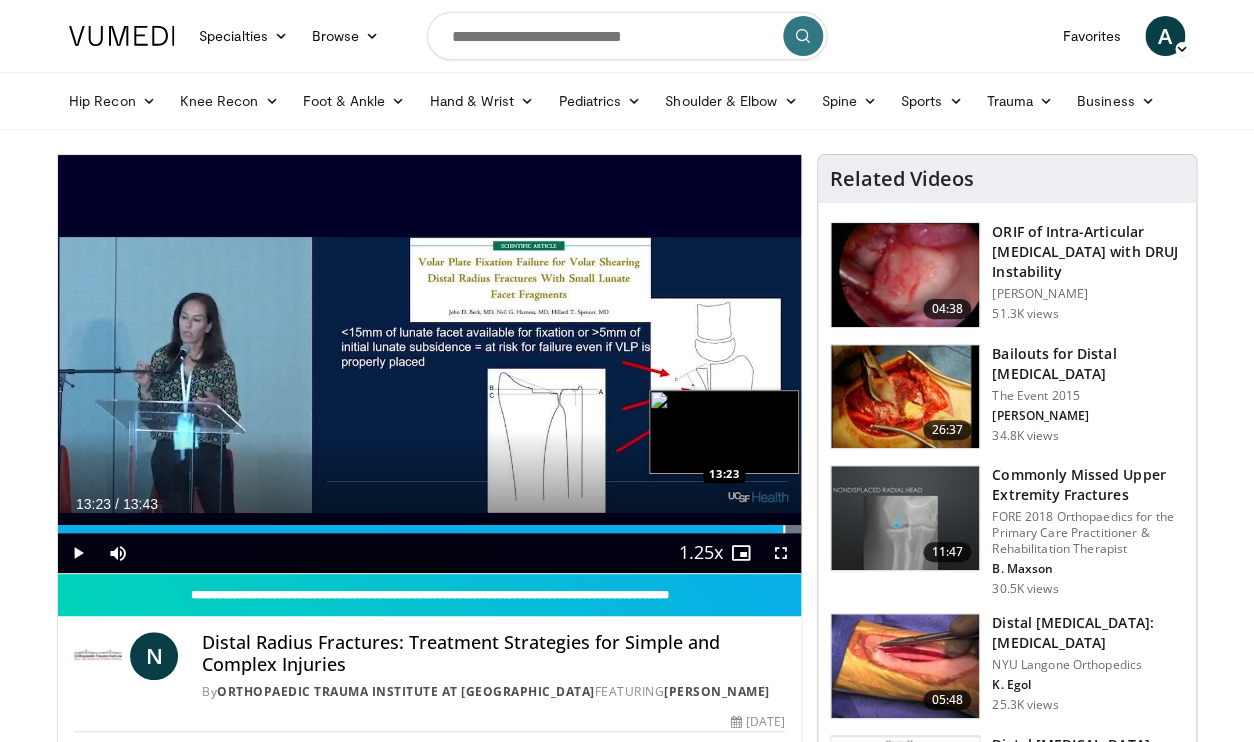 click at bounding box center [784, 529] 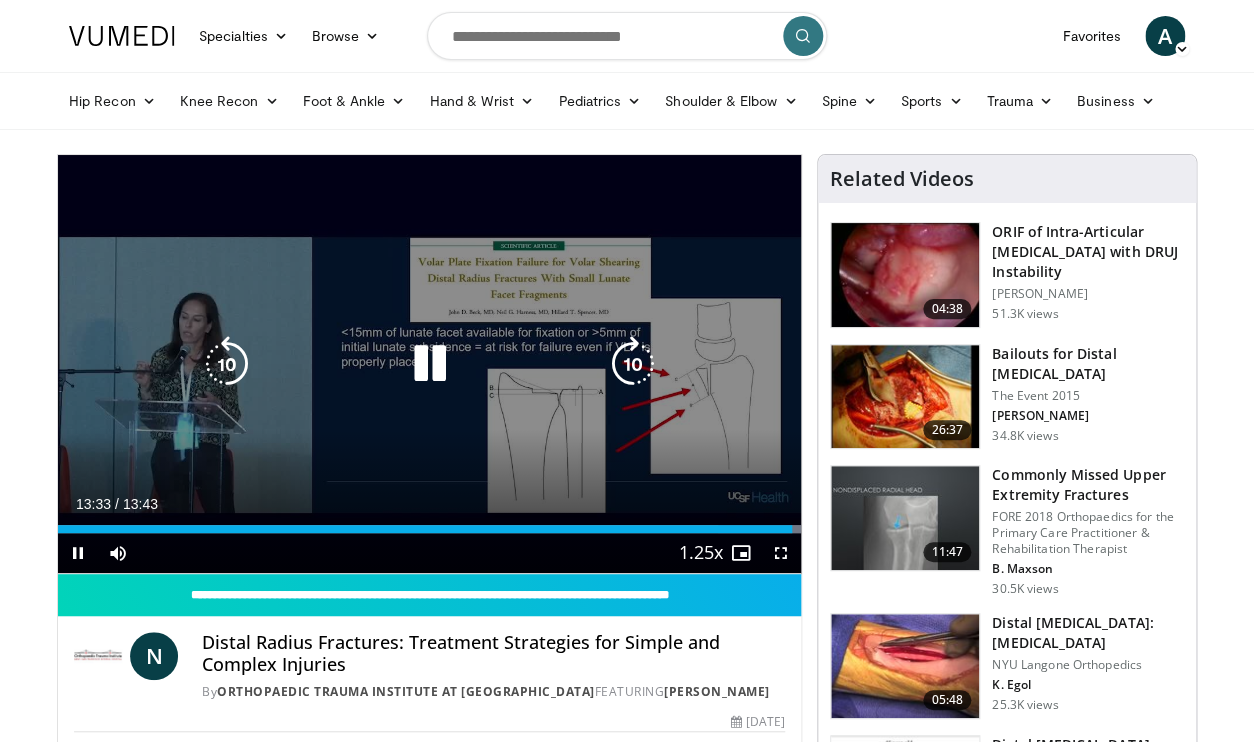 click at bounding box center (429, 364) 